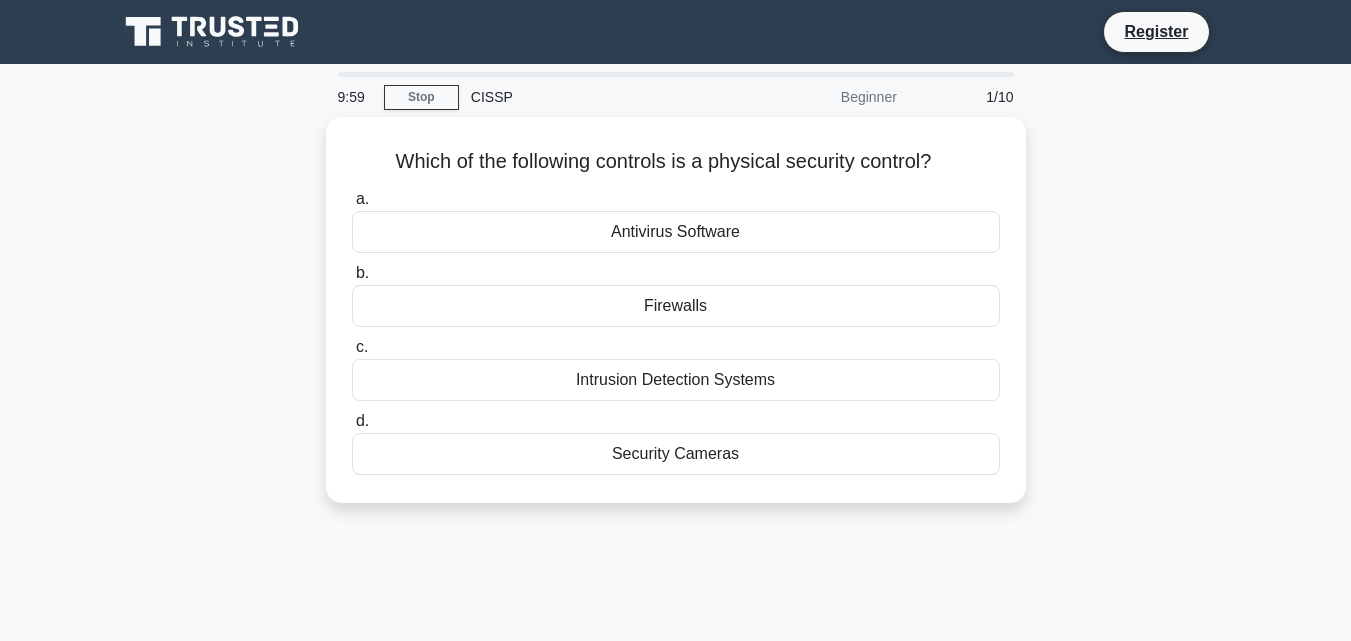 scroll, scrollTop: 0, scrollLeft: 0, axis: both 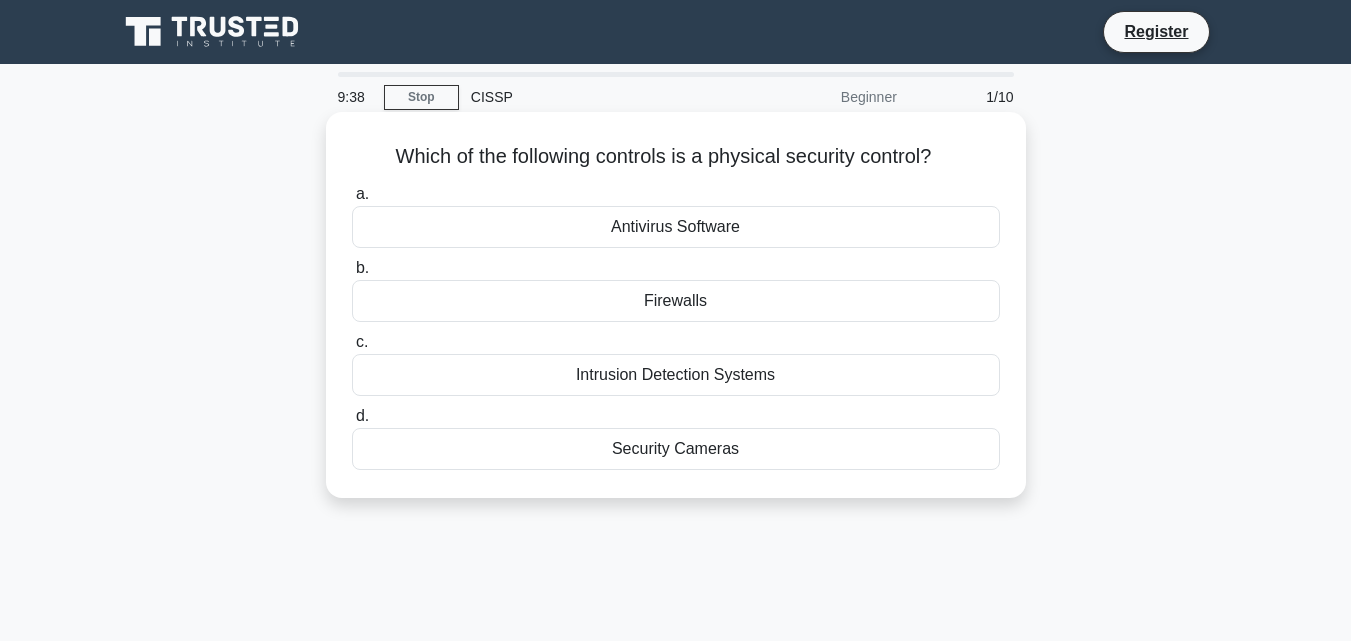 click on "Firewalls" at bounding box center [676, 301] 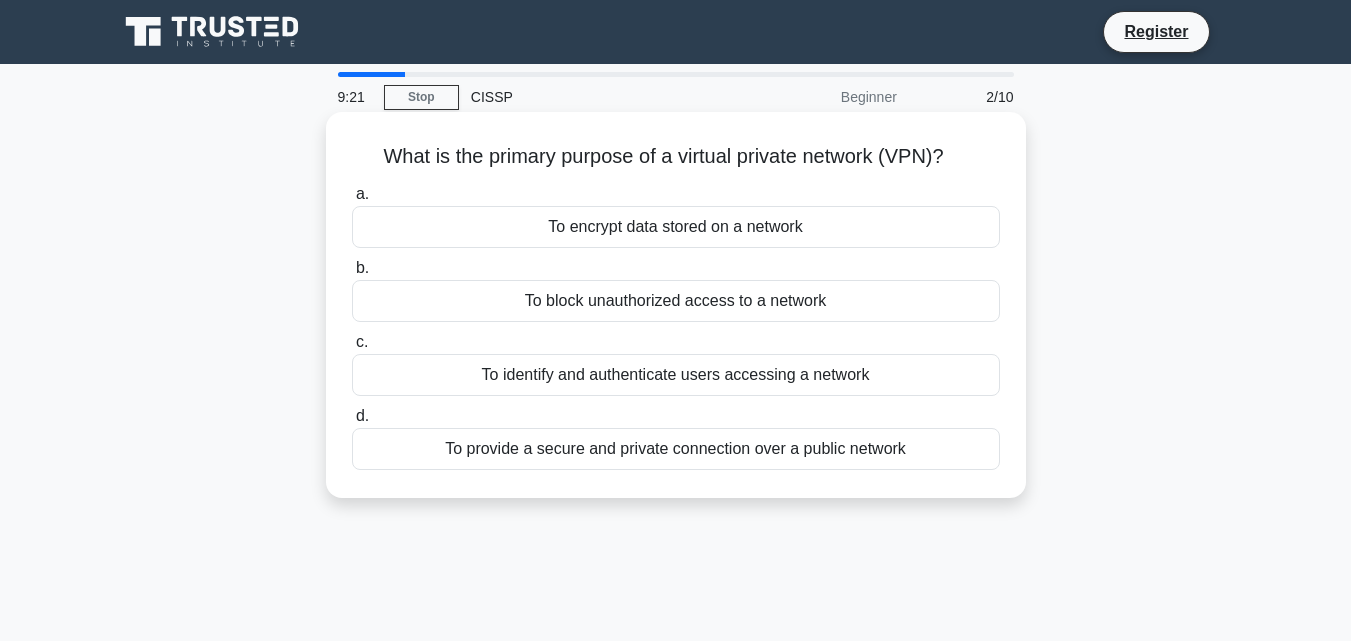 click on "To provide a secure and private connection over a public network" at bounding box center (676, 449) 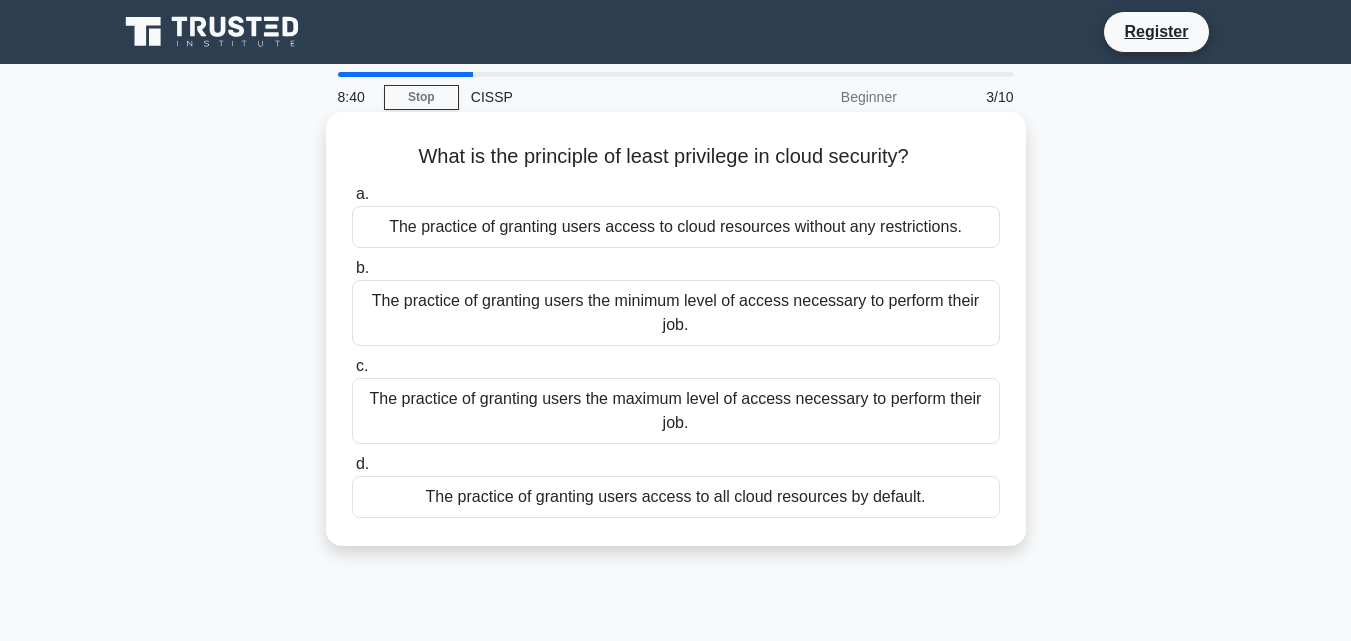 click on "The practice of granting users the maximum level of access necessary to perform their job." at bounding box center (676, 411) 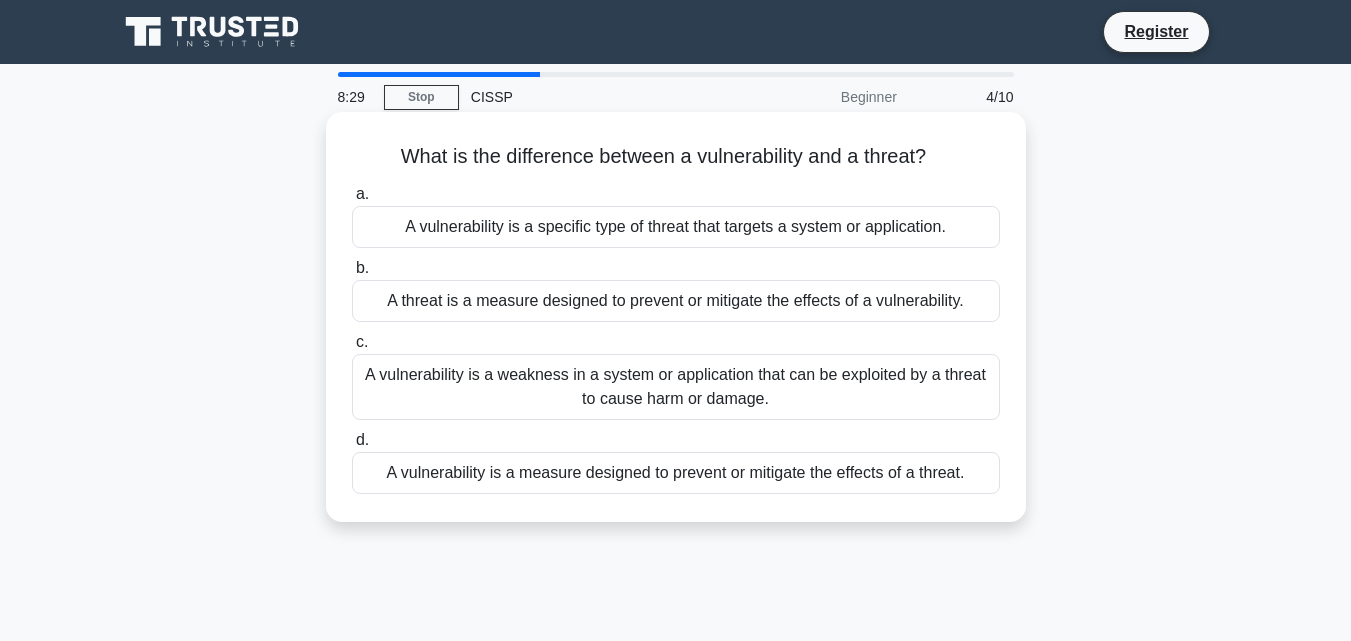 click on "A vulnerability is a weakness in a system or application that can be exploited by a threat to cause harm or damage." at bounding box center (676, 387) 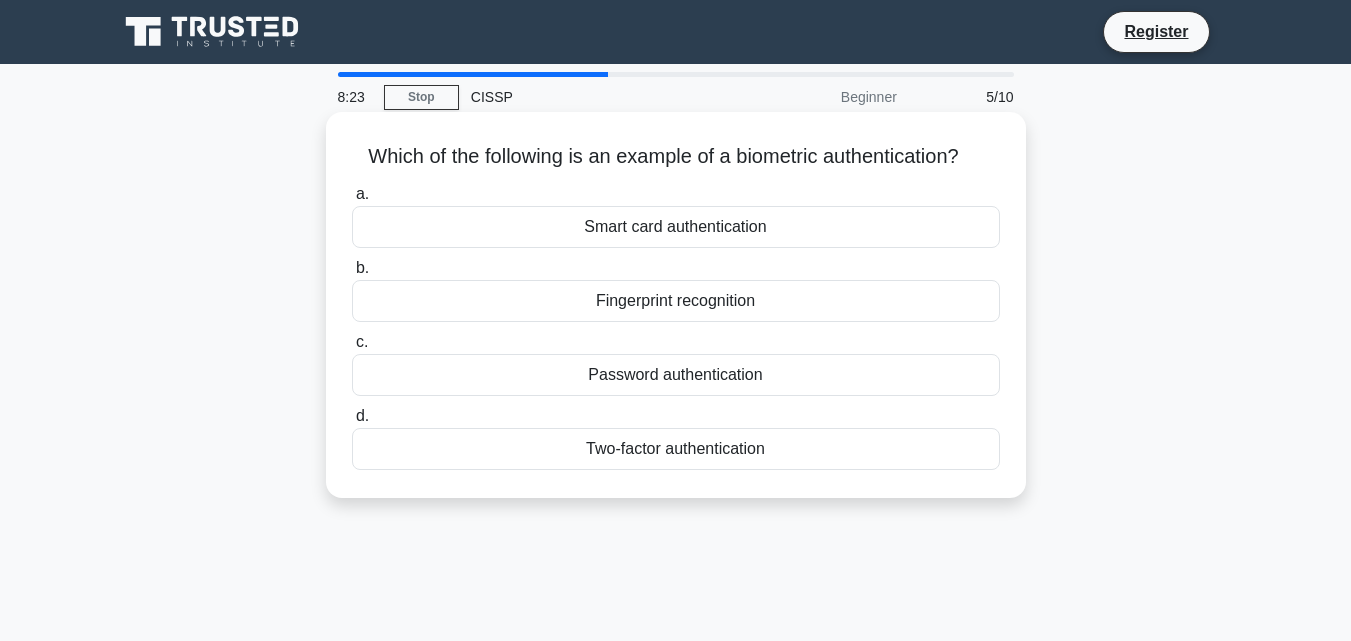 click on "Fingerprint recognition" at bounding box center [676, 301] 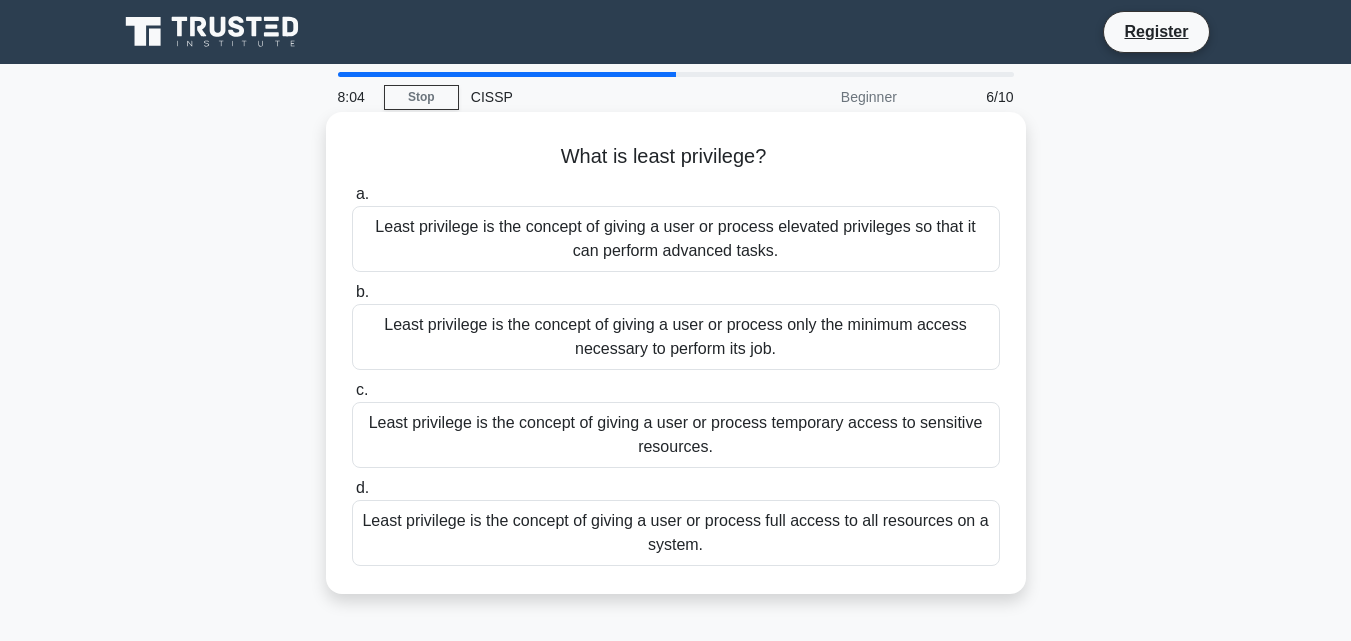 click on "Least privilege is the concept of giving a user or process temporary access to sensitive resources." at bounding box center (676, 435) 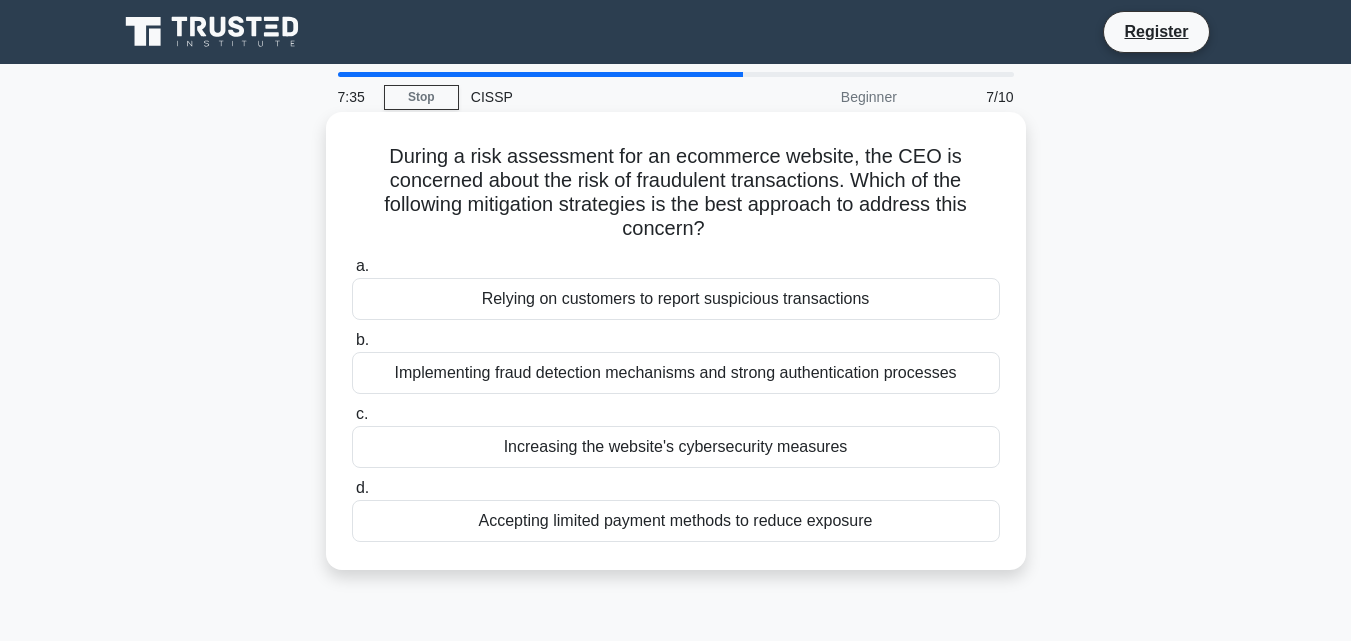 click on "Increasing the website's cybersecurity measures" at bounding box center (676, 447) 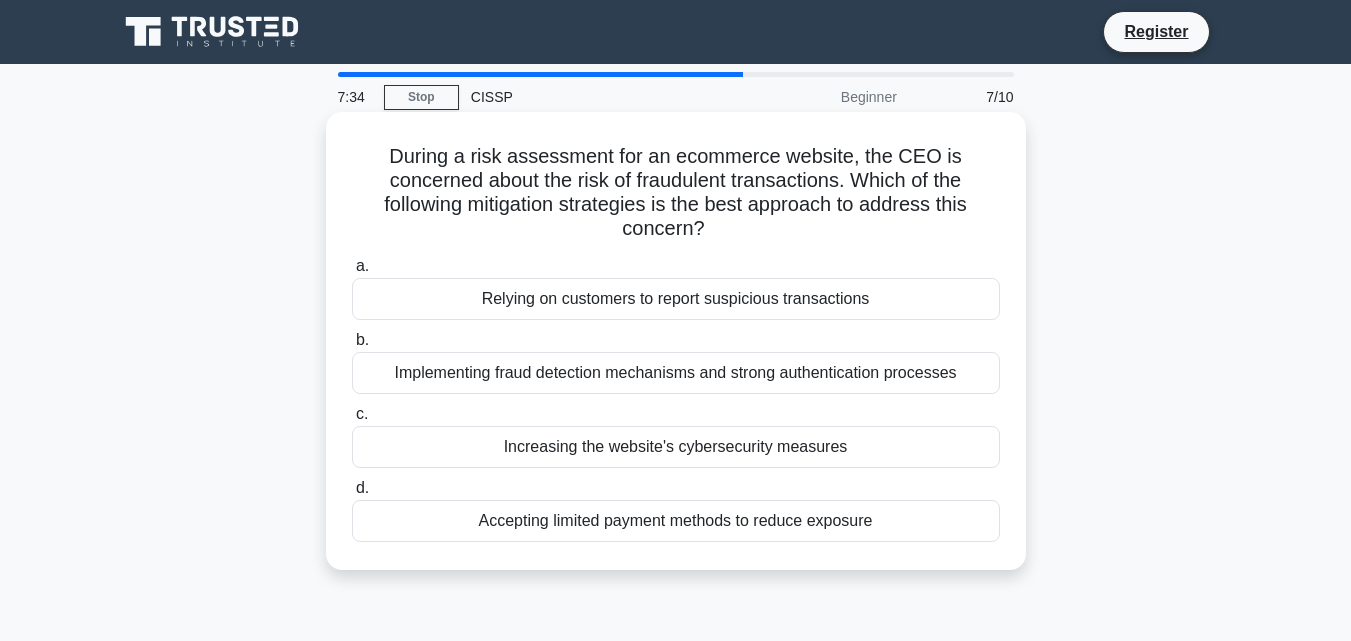 click on "Increasing the website's cybersecurity measures" at bounding box center [676, 447] 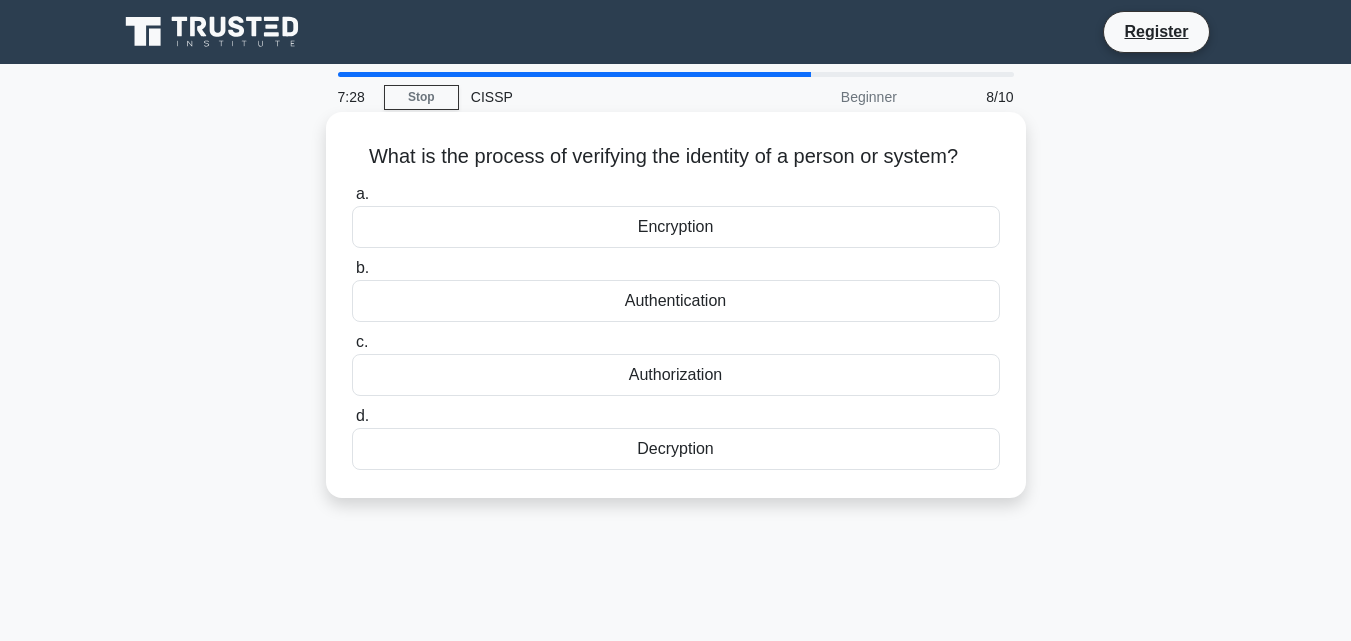 click on "Authentication" at bounding box center [676, 301] 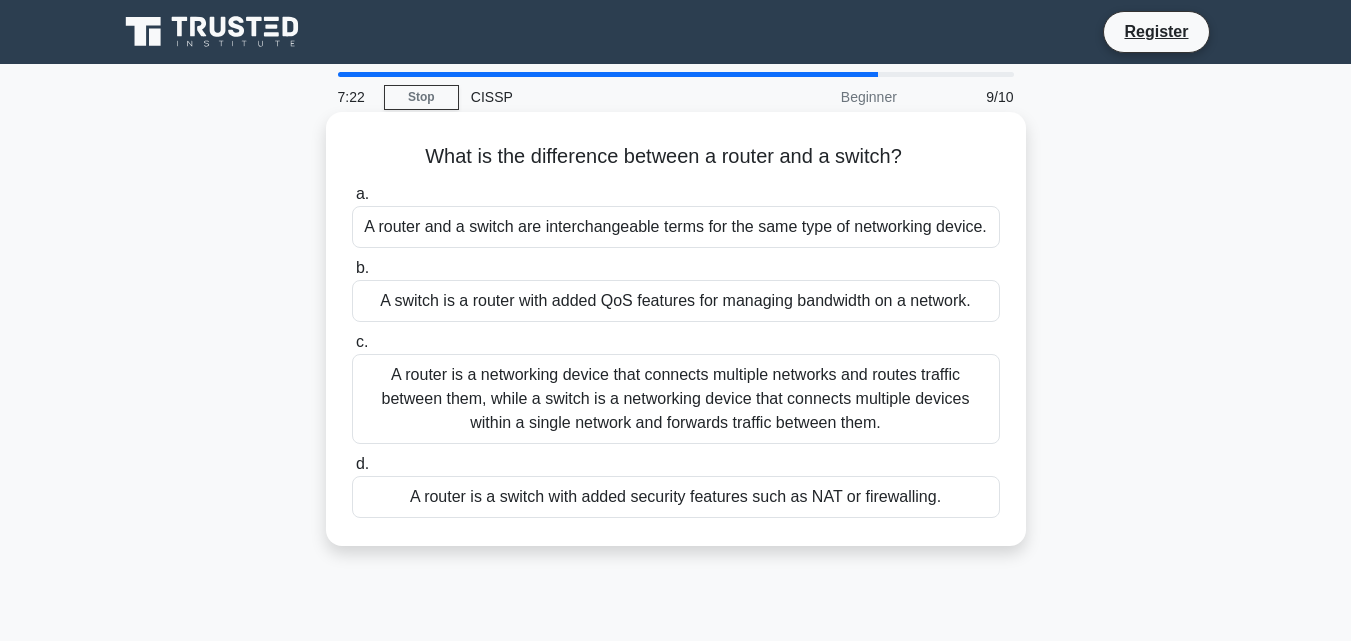 click on "A router is a networking device that connects multiple networks and routes traffic between them, while a switch is a networking device that connects multiple devices within a single network and forwards traffic between them." at bounding box center (676, 399) 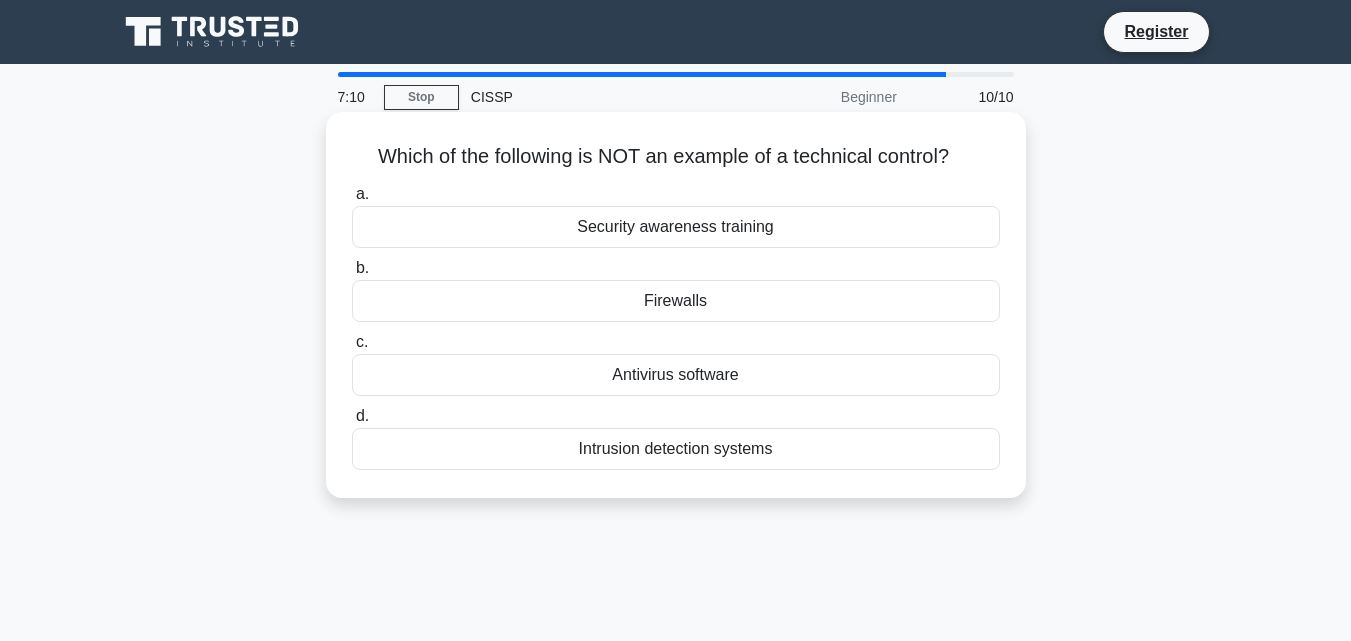click on "Intrusion detection systems" at bounding box center (676, 449) 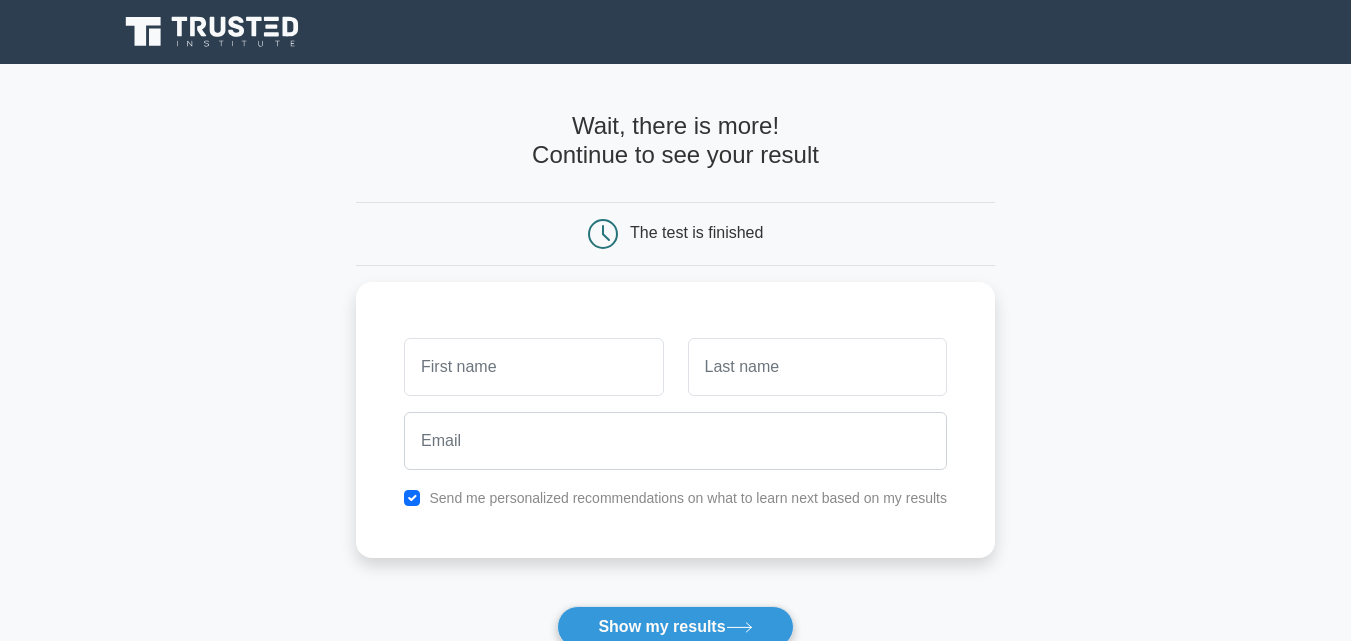 scroll, scrollTop: 0, scrollLeft: 0, axis: both 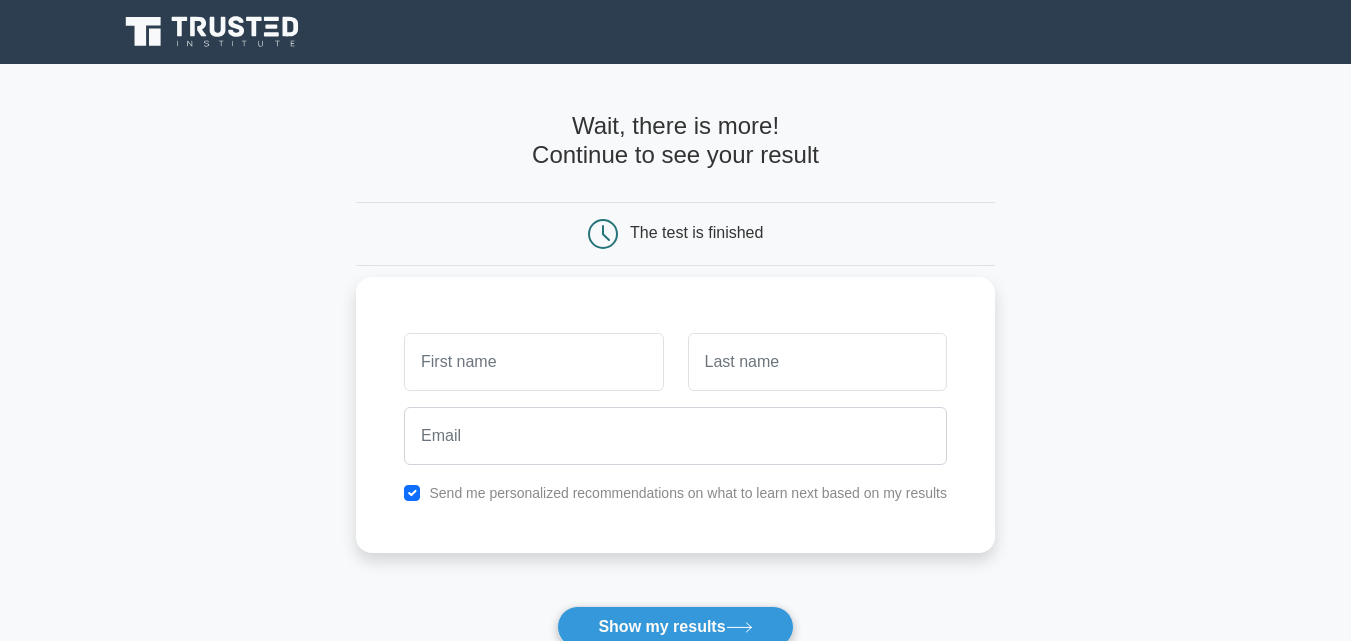 click at bounding box center [533, 362] 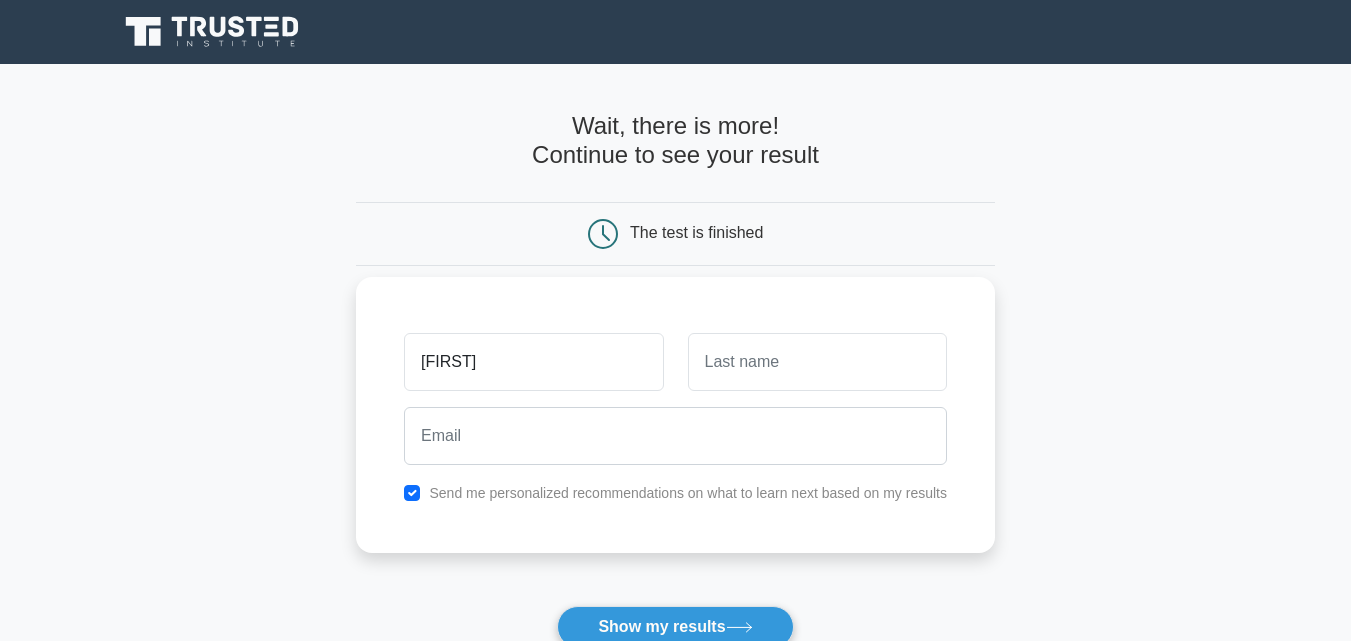 type on "[FIRST]" 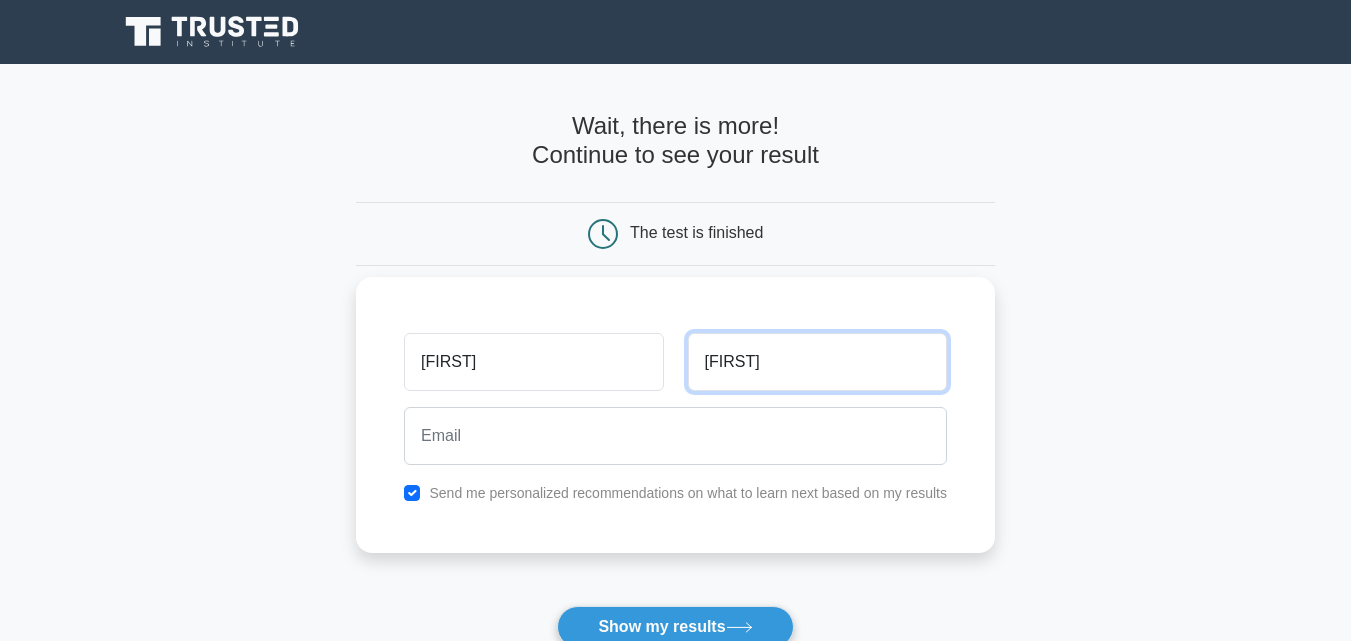 type on "Faisal" 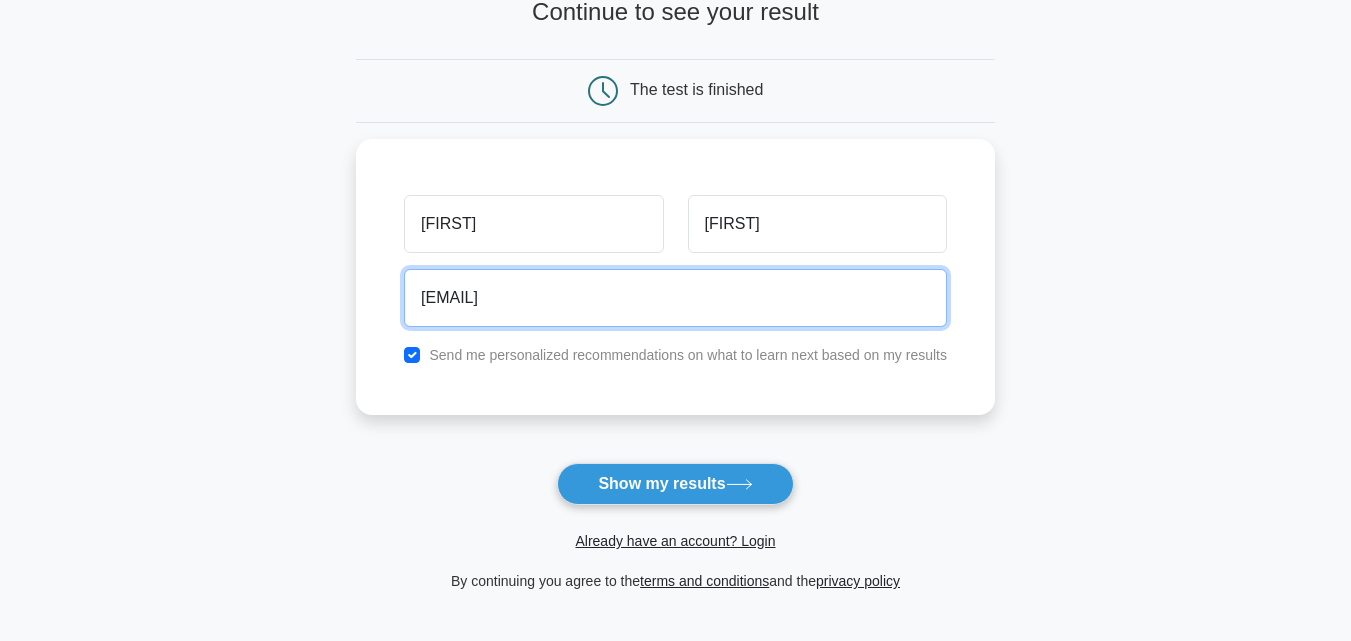 scroll, scrollTop: 144, scrollLeft: 0, axis: vertical 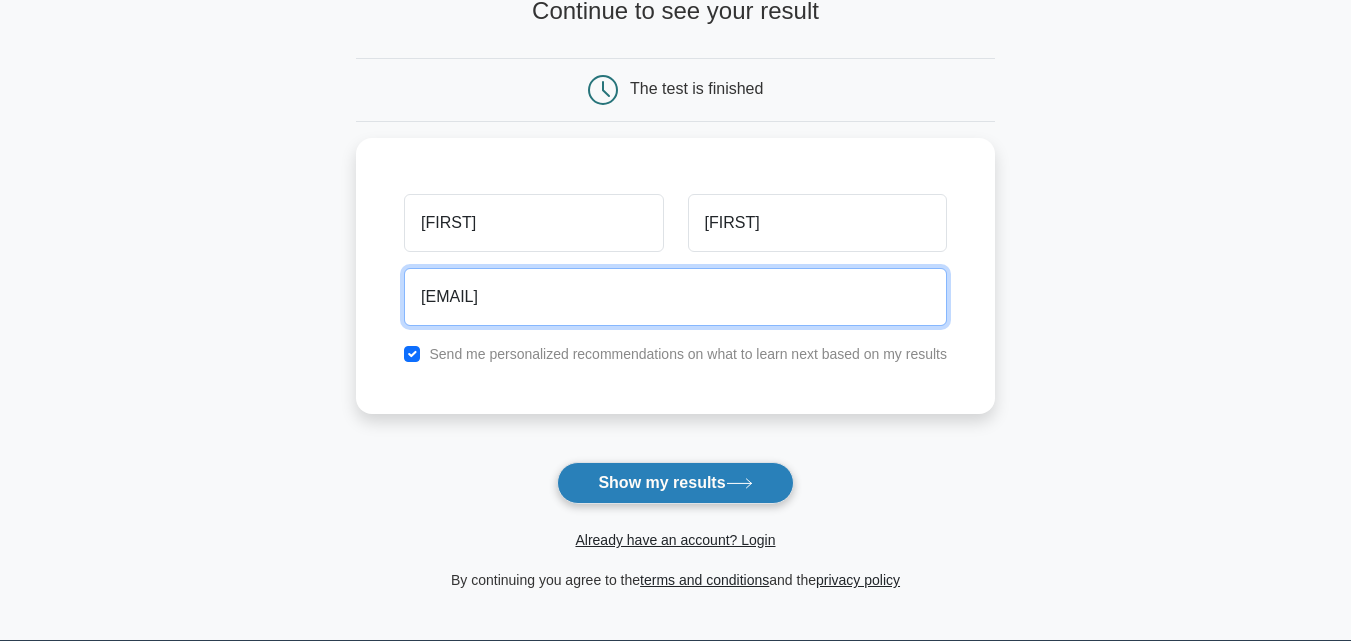 type on "hamizch123@gmail.com" 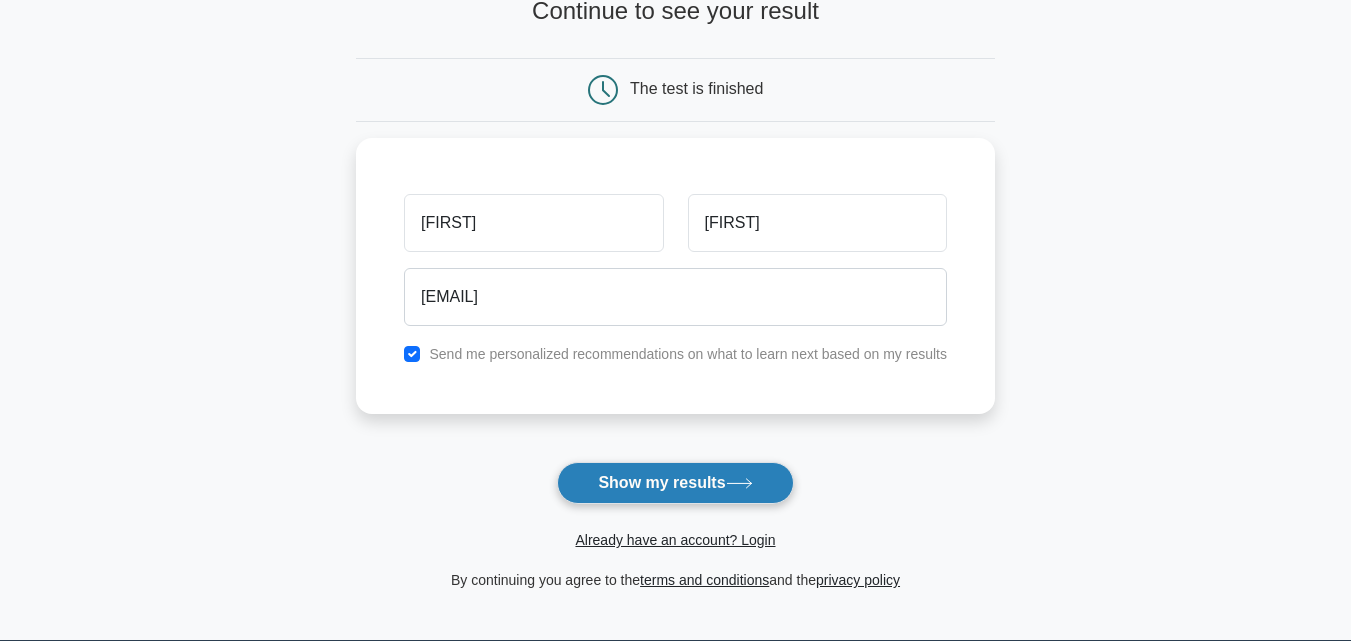 click on "Show my results" at bounding box center (675, 483) 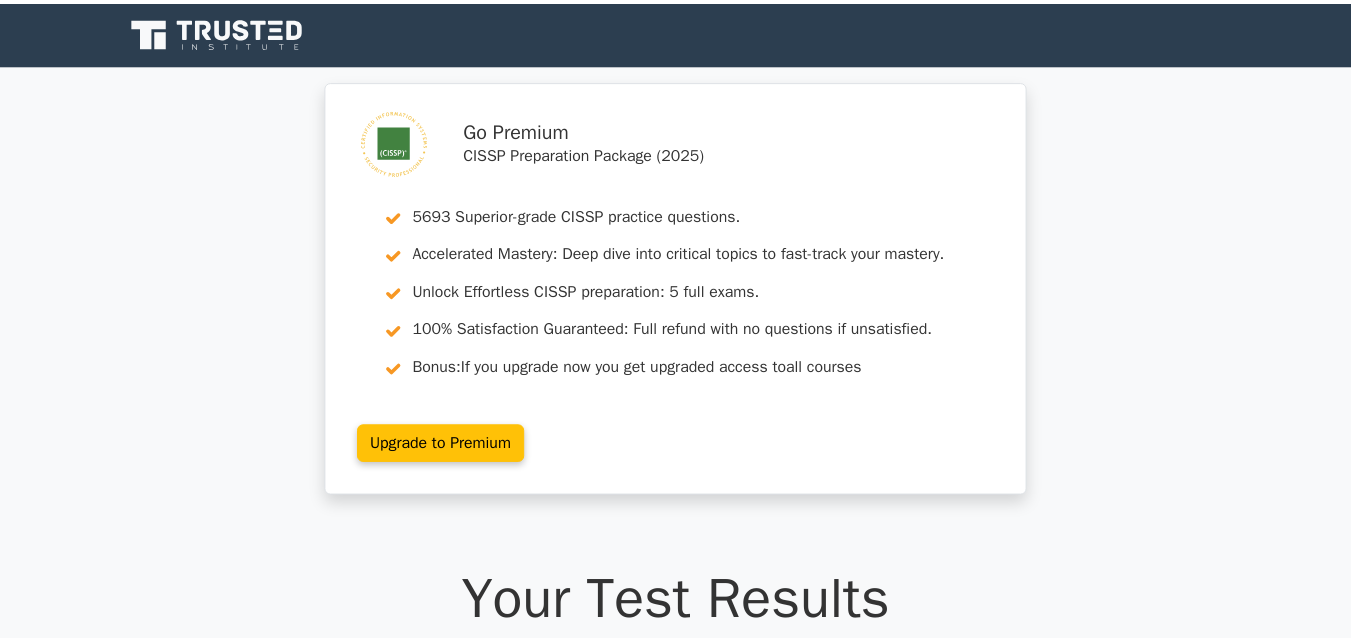 scroll, scrollTop: 0, scrollLeft: 0, axis: both 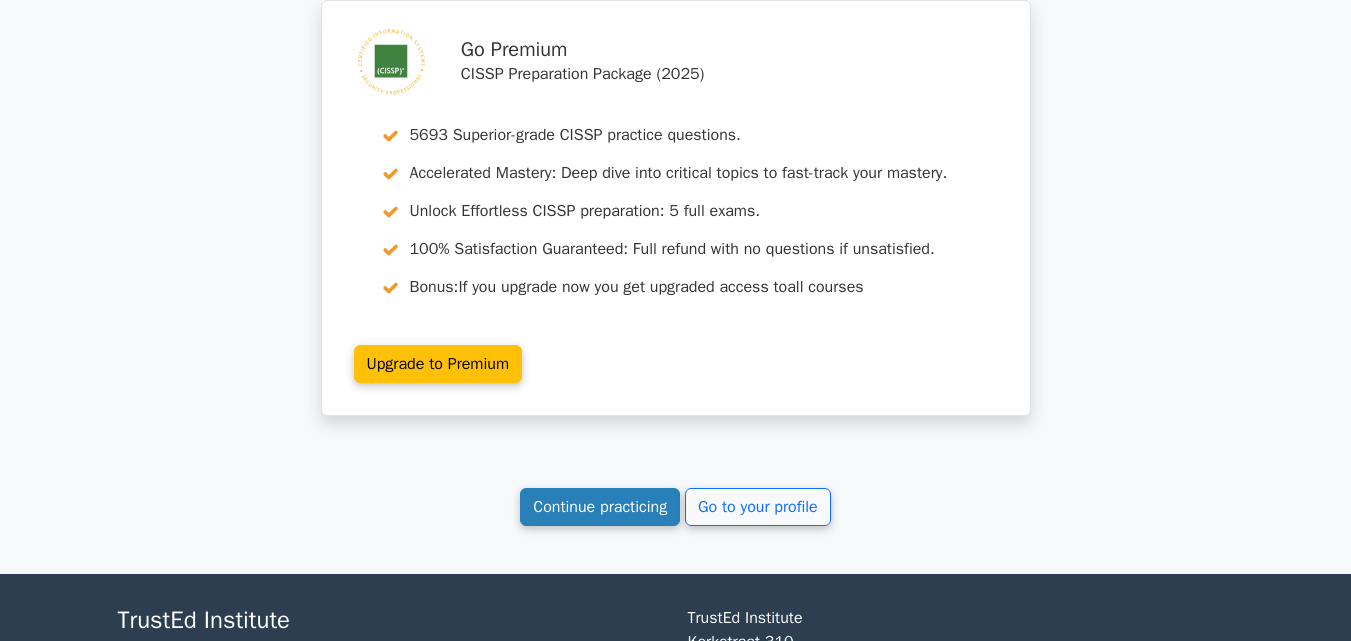click on "Continue practicing" at bounding box center [600, 507] 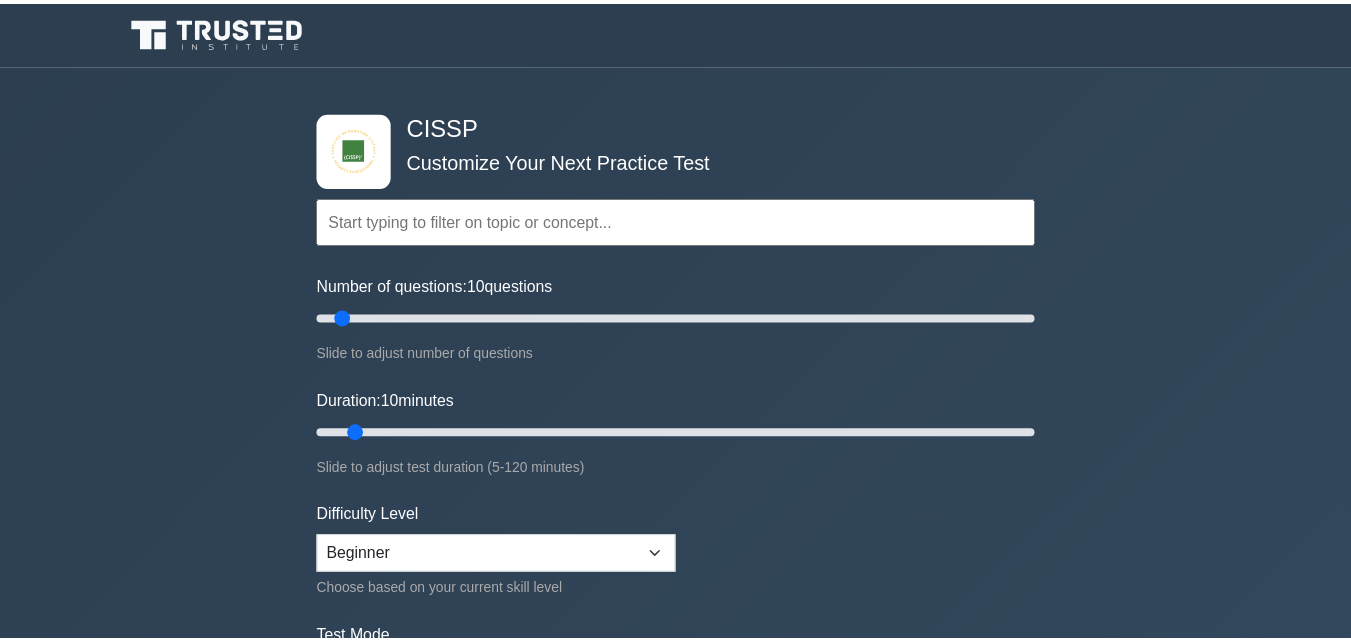scroll, scrollTop: 0, scrollLeft: 0, axis: both 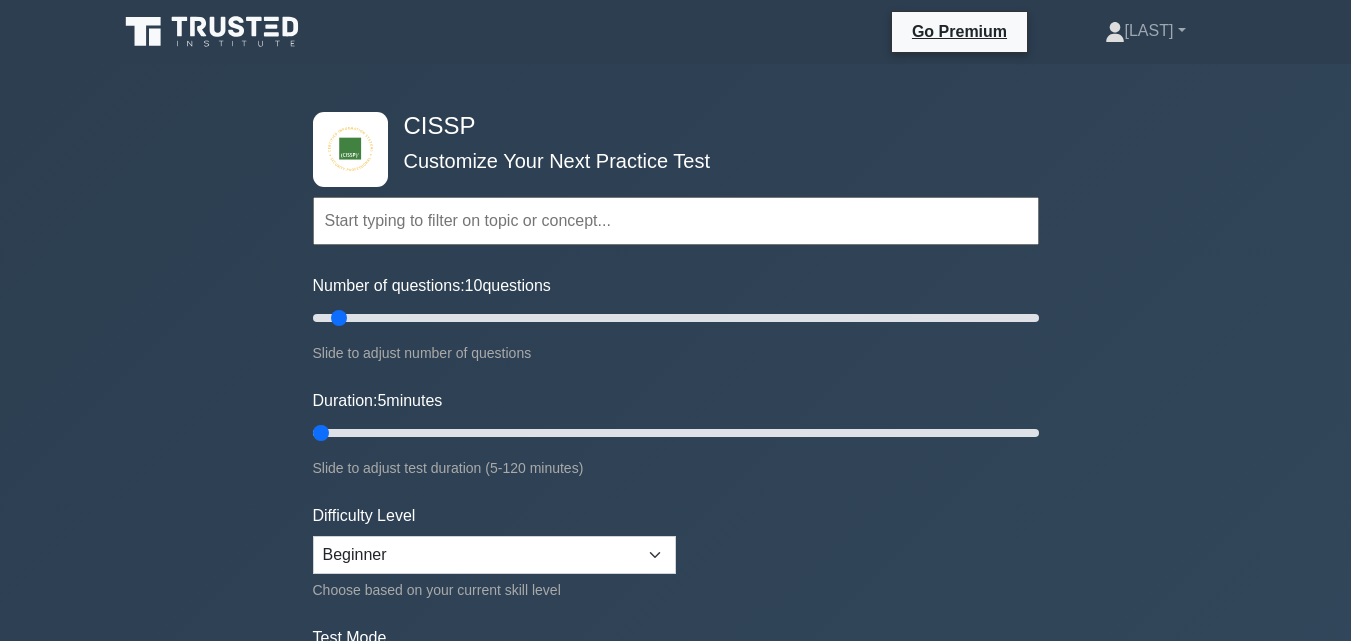 drag, startPoint x: 346, startPoint y: 429, endPoint x: 329, endPoint y: 430, distance: 17.029387 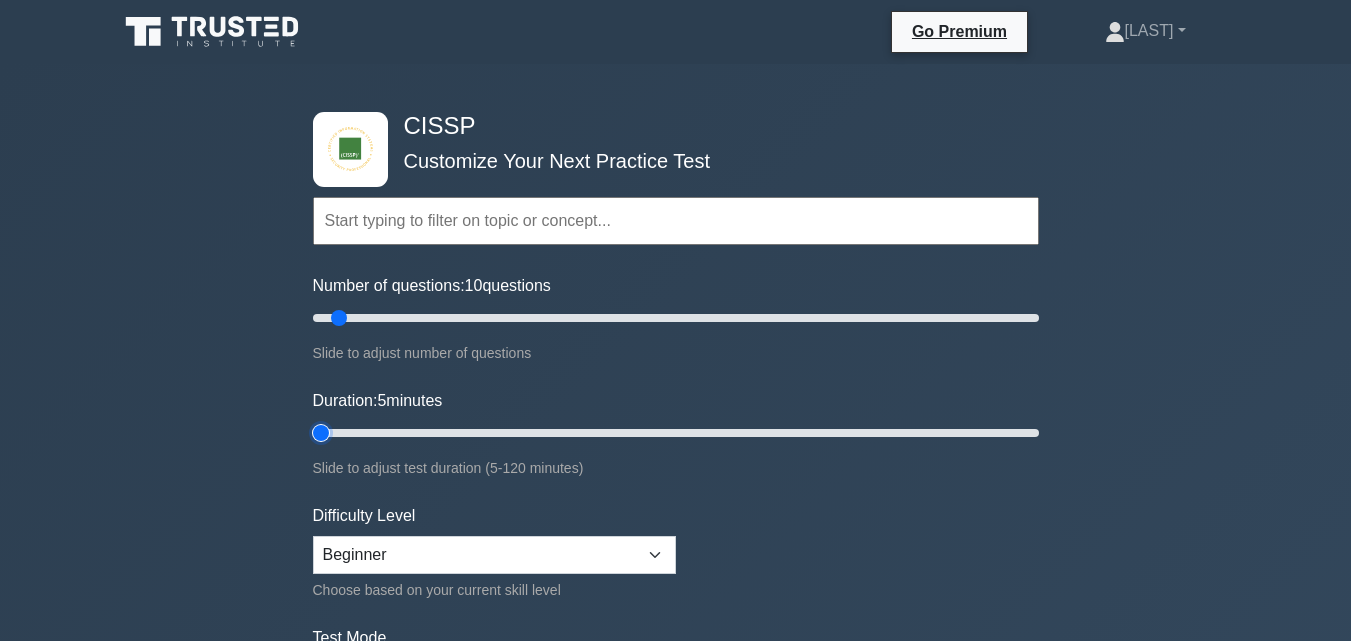 type on "5" 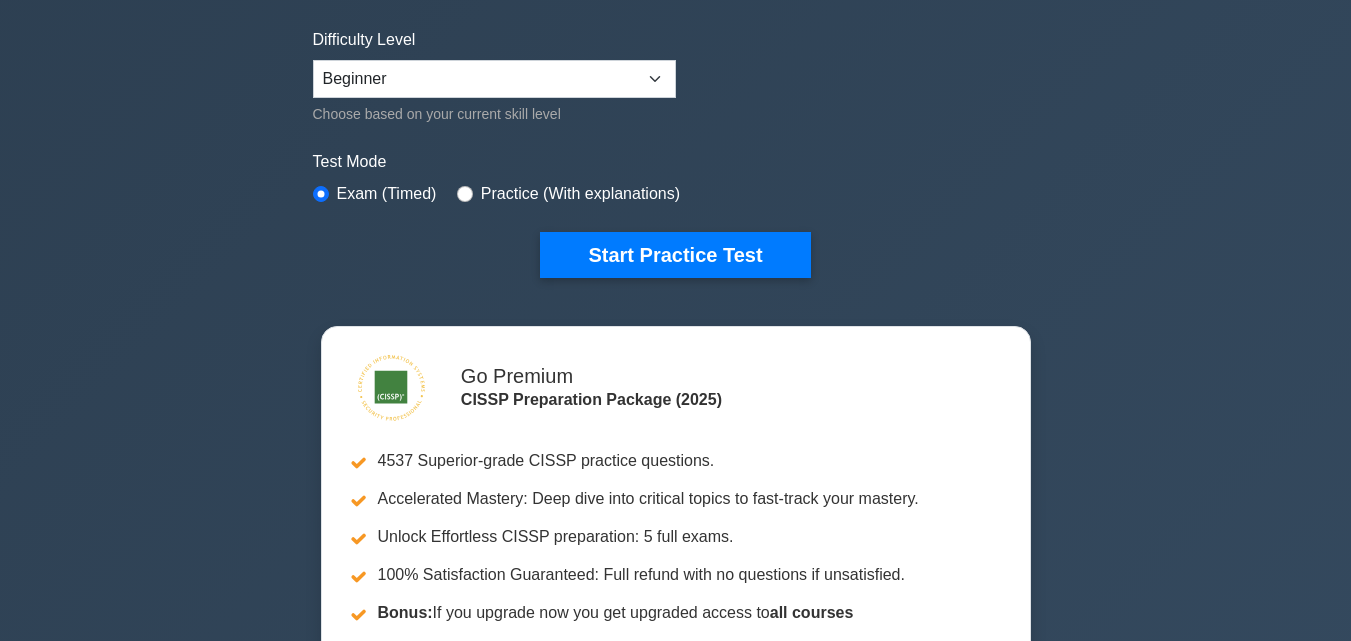 scroll, scrollTop: 487, scrollLeft: 0, axis: vertical 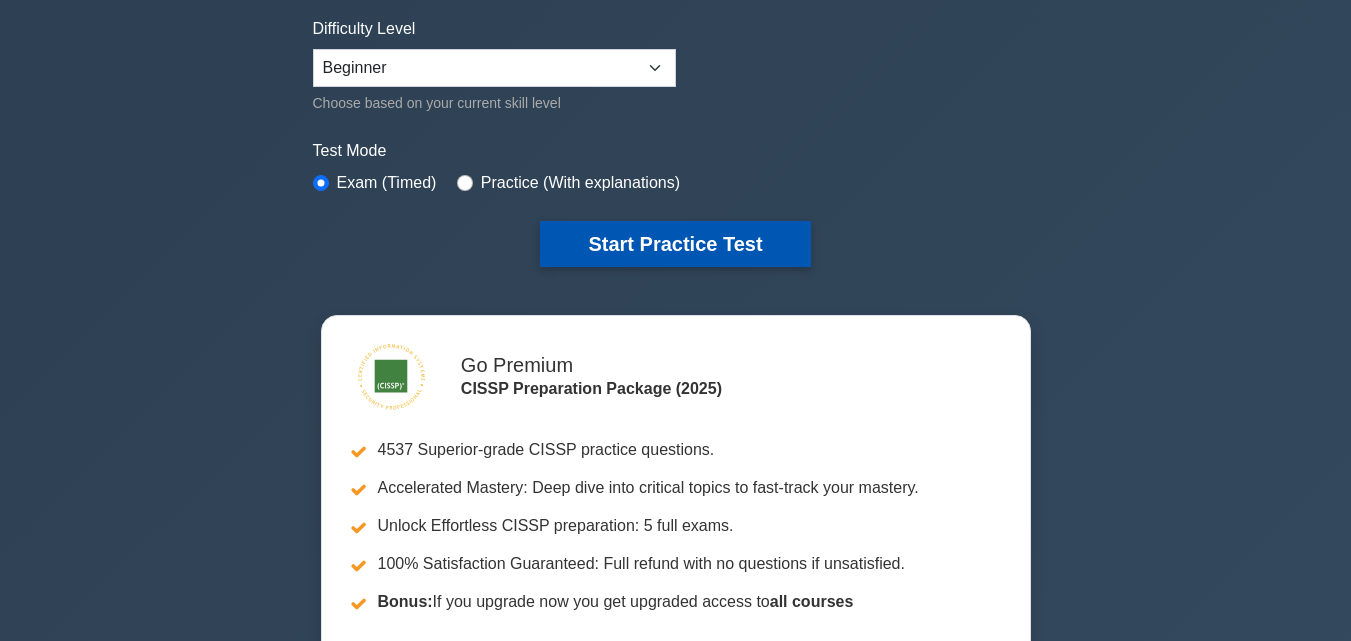 click on "Start Practice Test" at bounding box center [675, 244] 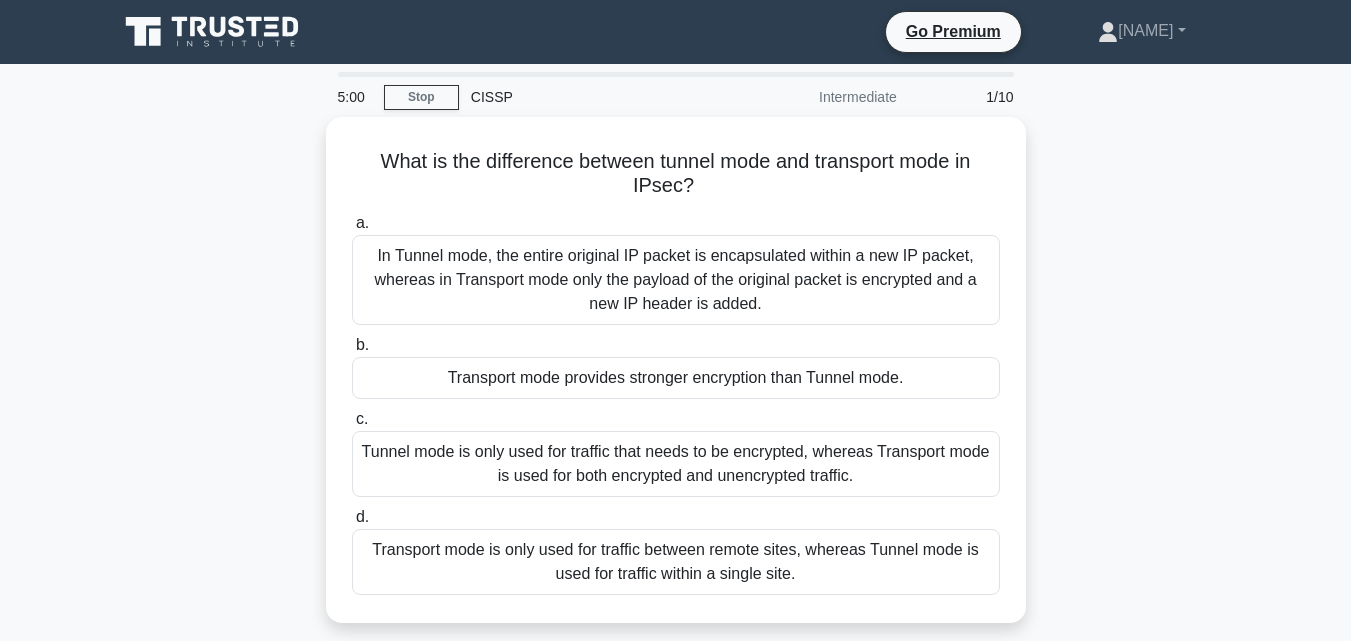 scroll, scrollTop: 0, scrollLeft: 0, axis: both 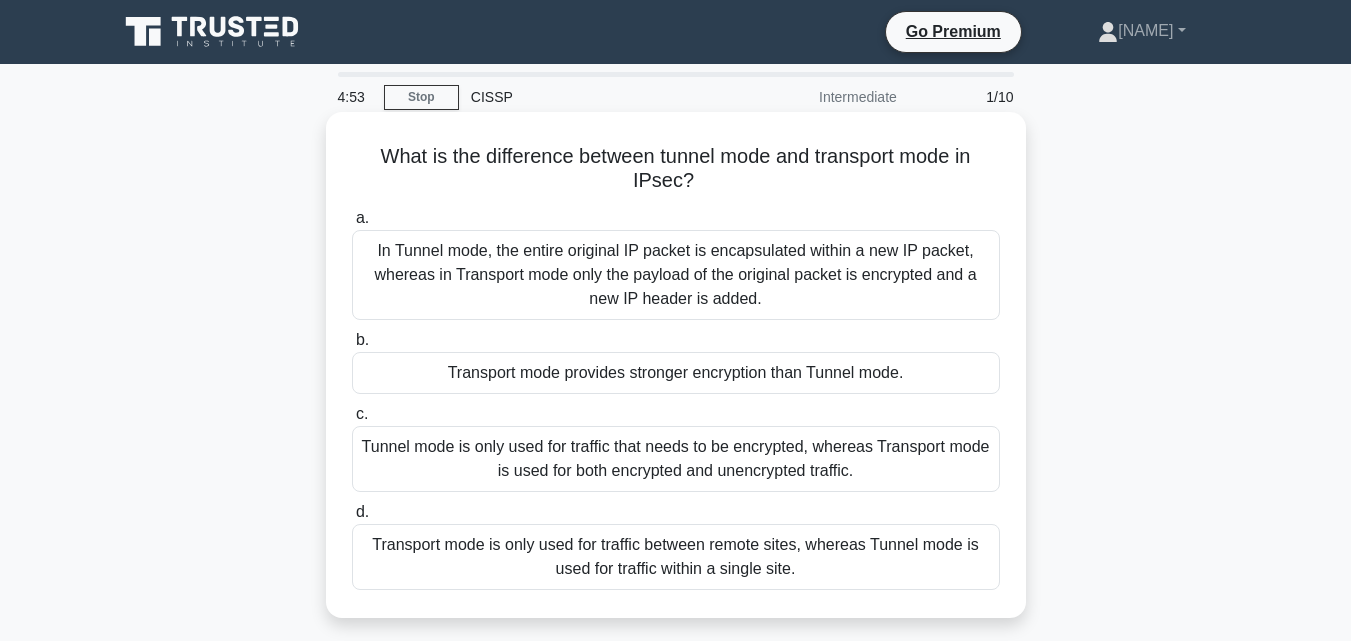 click on "In Tunnel mode, the entire original IP packet is encapsulated within a new IP packet, whereas in Transport mode only the payload of the original packet is encrypted and a new IP header is added." at bounding box center [676, 275] 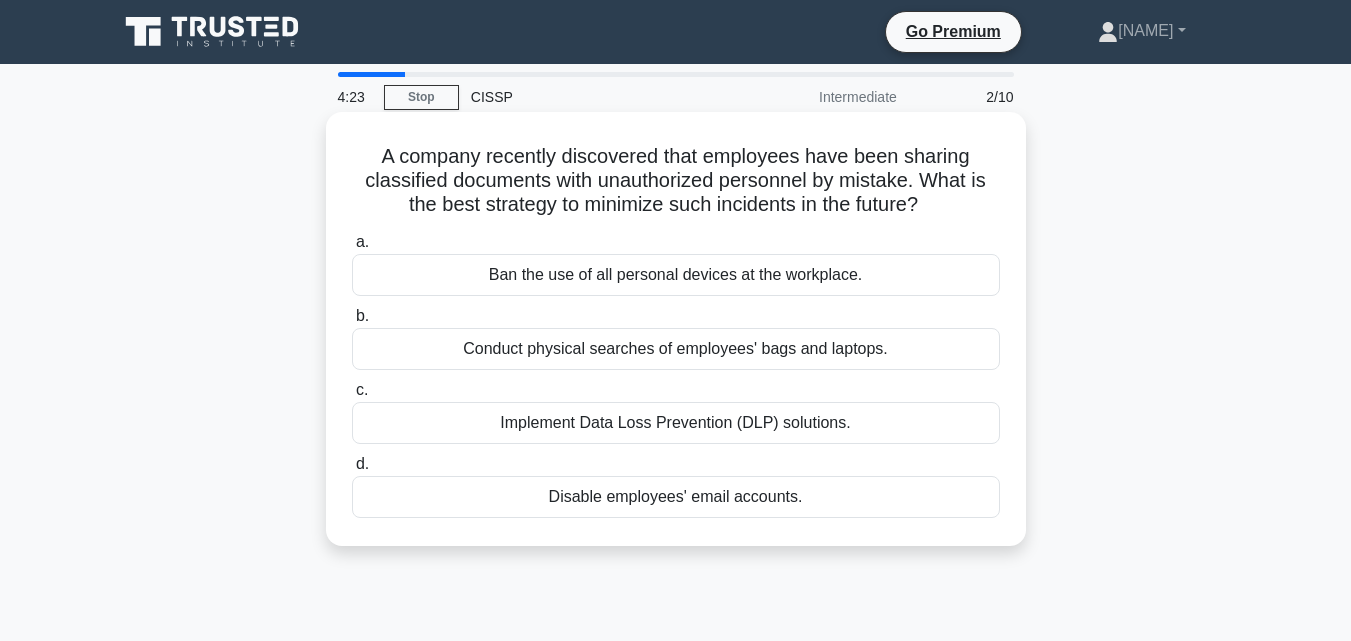 click on "Implement Data Loss Prevention (DLP) solutions." at bounding box center [676, 423] 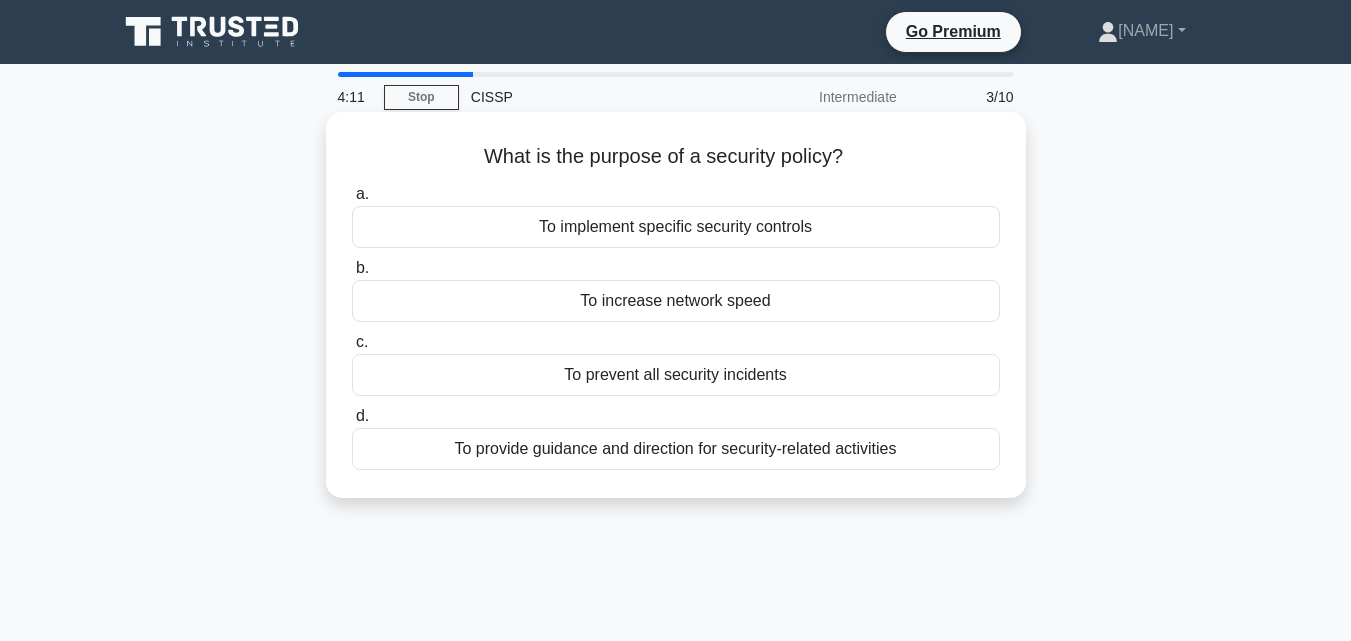 click on "To increase network speed" at bounding box center [676, 301] 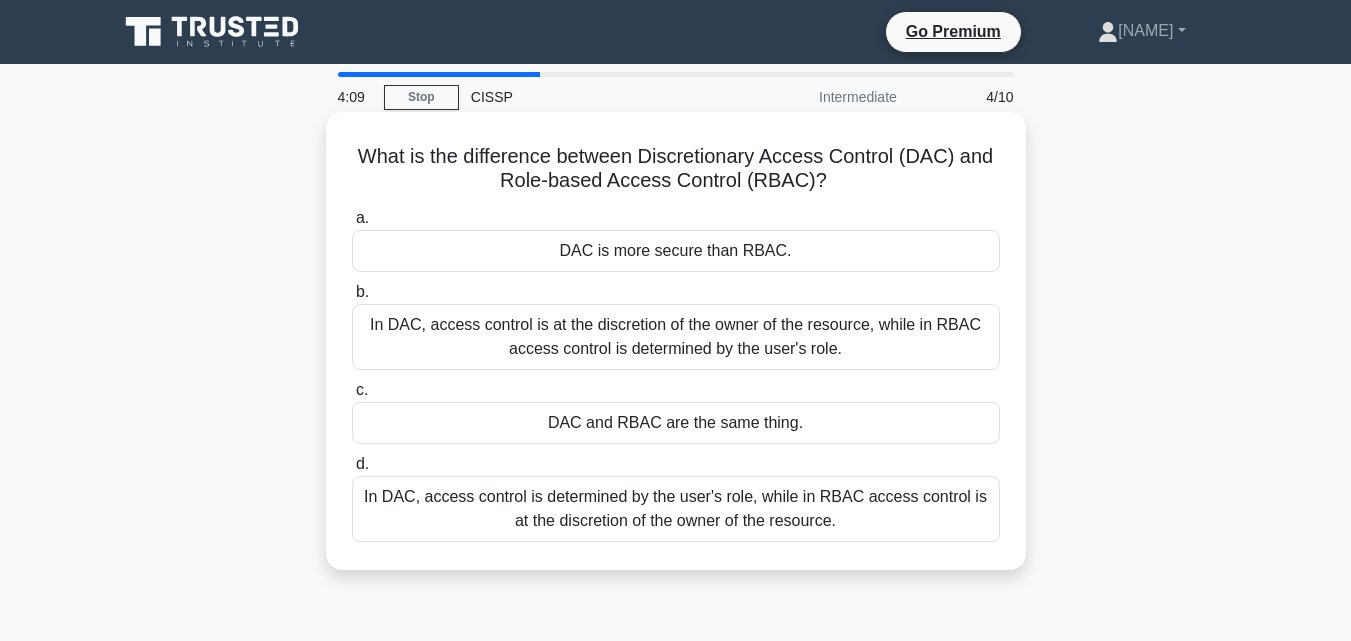 click on "In DAC, access control is at the discretion of the owner of the resource, while in RBAC access control is determined by the user's role." at bounding box center [676, 337] 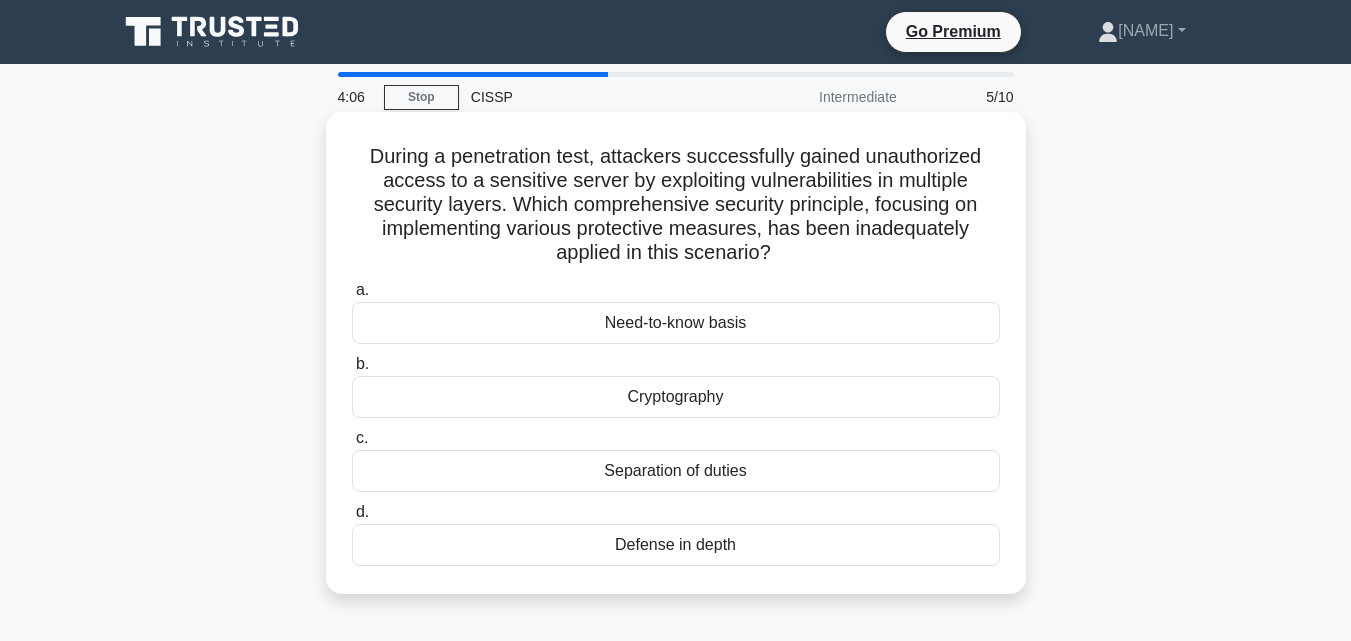 click on "Cryptography" at bounding box center (676, 397) 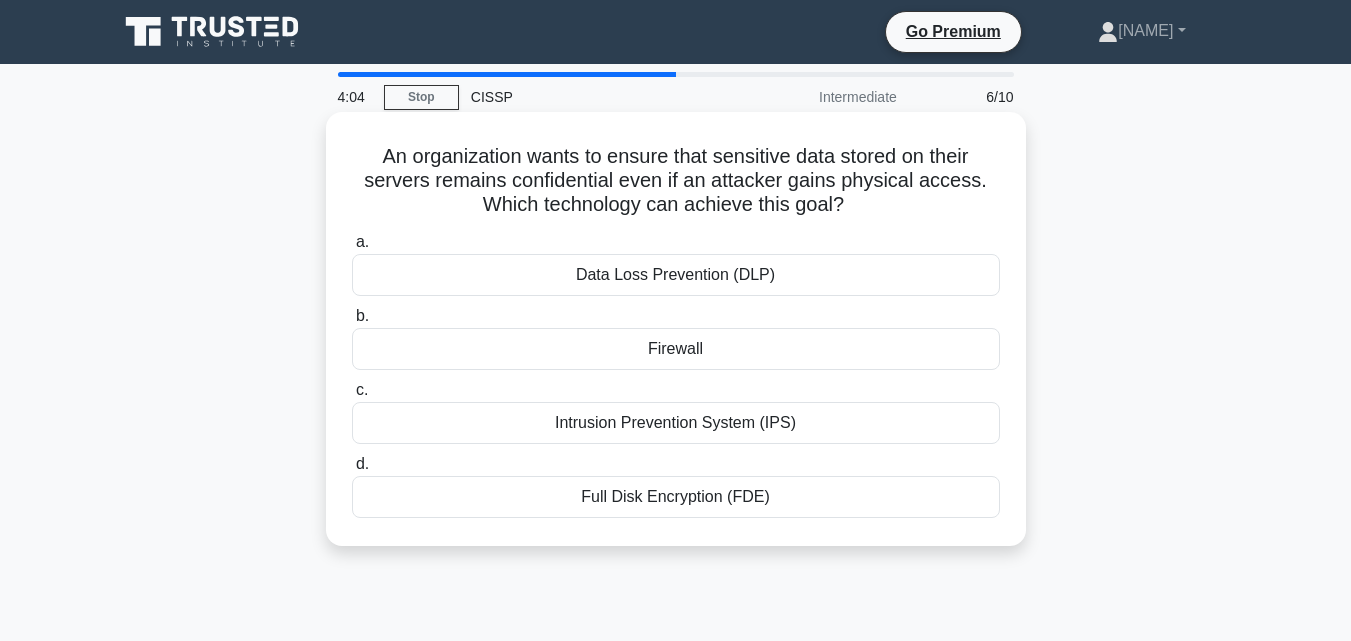 click on "Firewall" at bounding box center (676, 349) 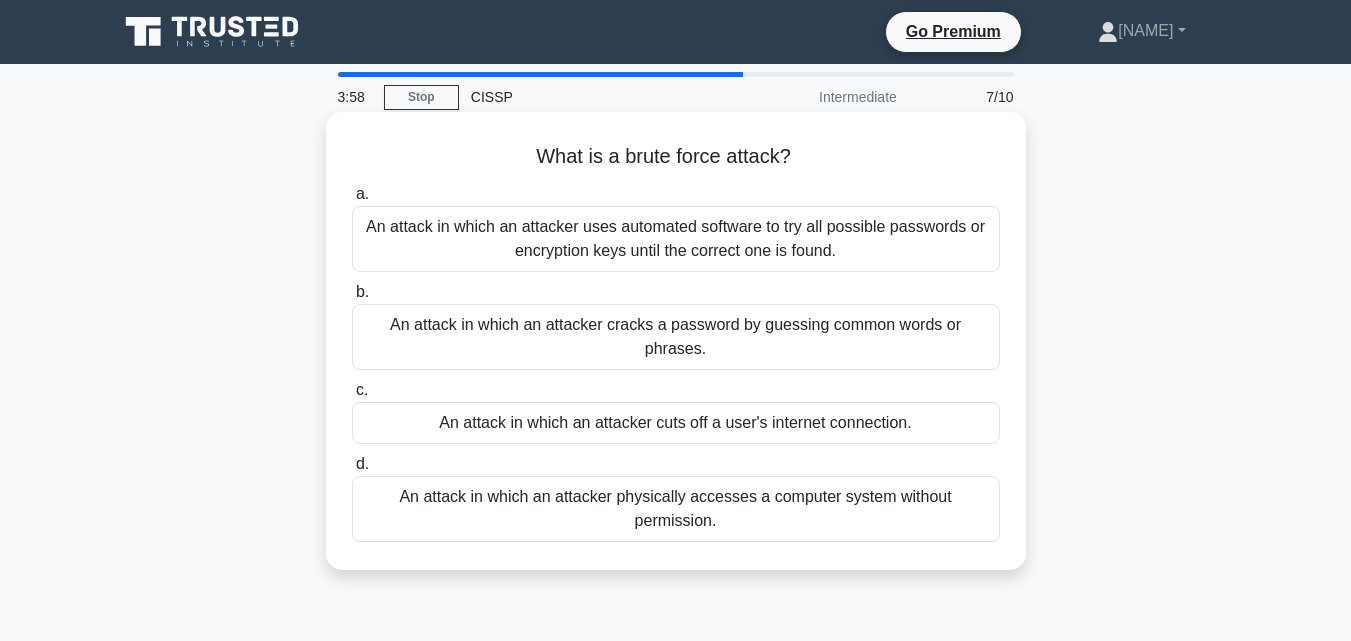 click on "An attack in which an attacker cracks a password by guessing common words or phrases." at bounding box center (676, 337) 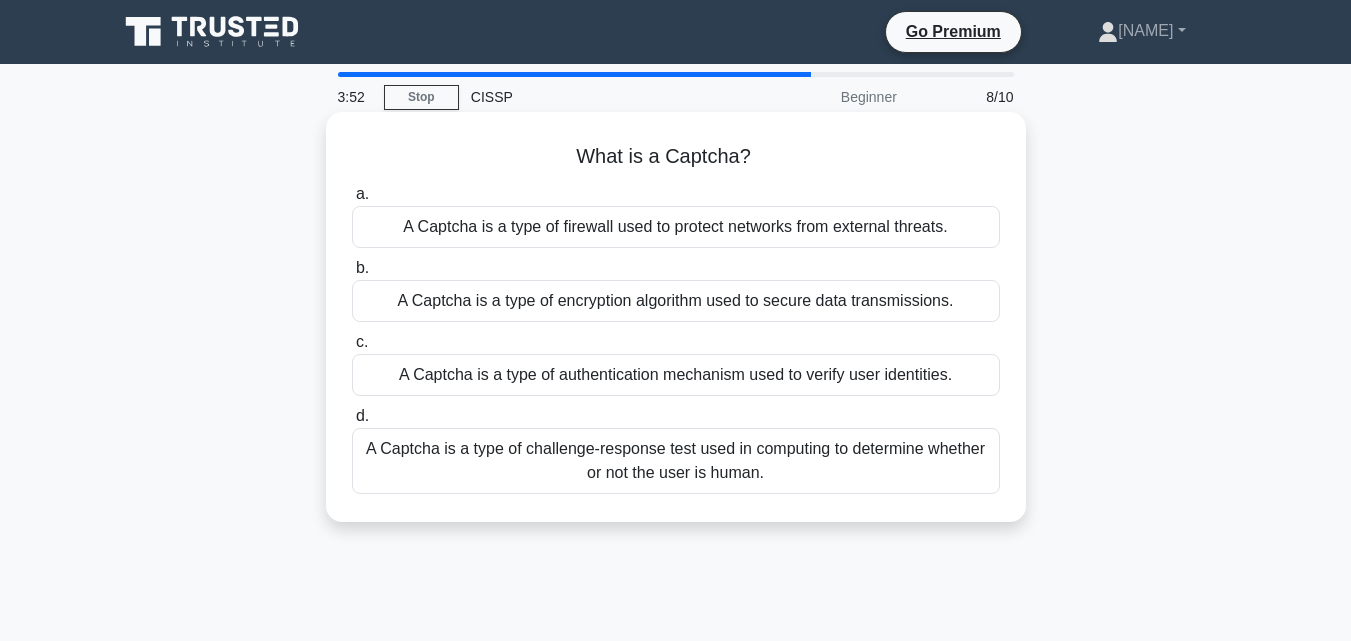 click on "A Captcha is a type of firewall used to protect networks from external threats." at bounding box center [676, 227] 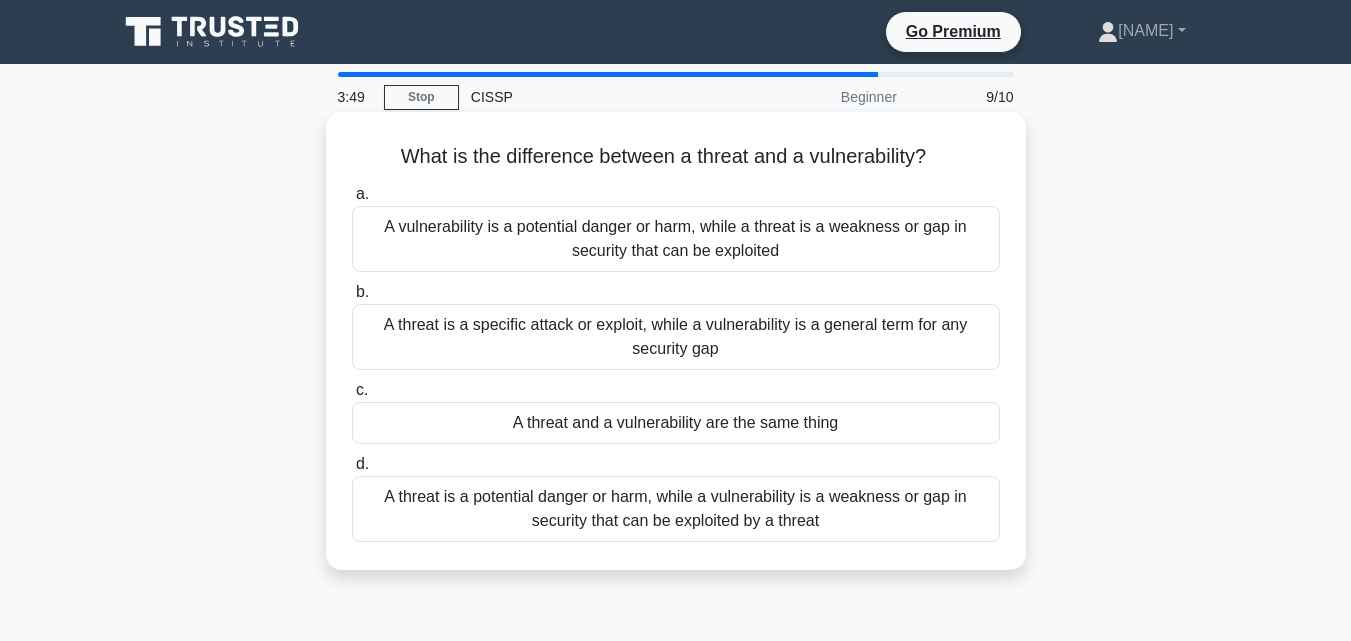 click on "A threat is a specific attack or exploit, while a vulnerability is a general term for any security gap" at bounding box center (676, 337) 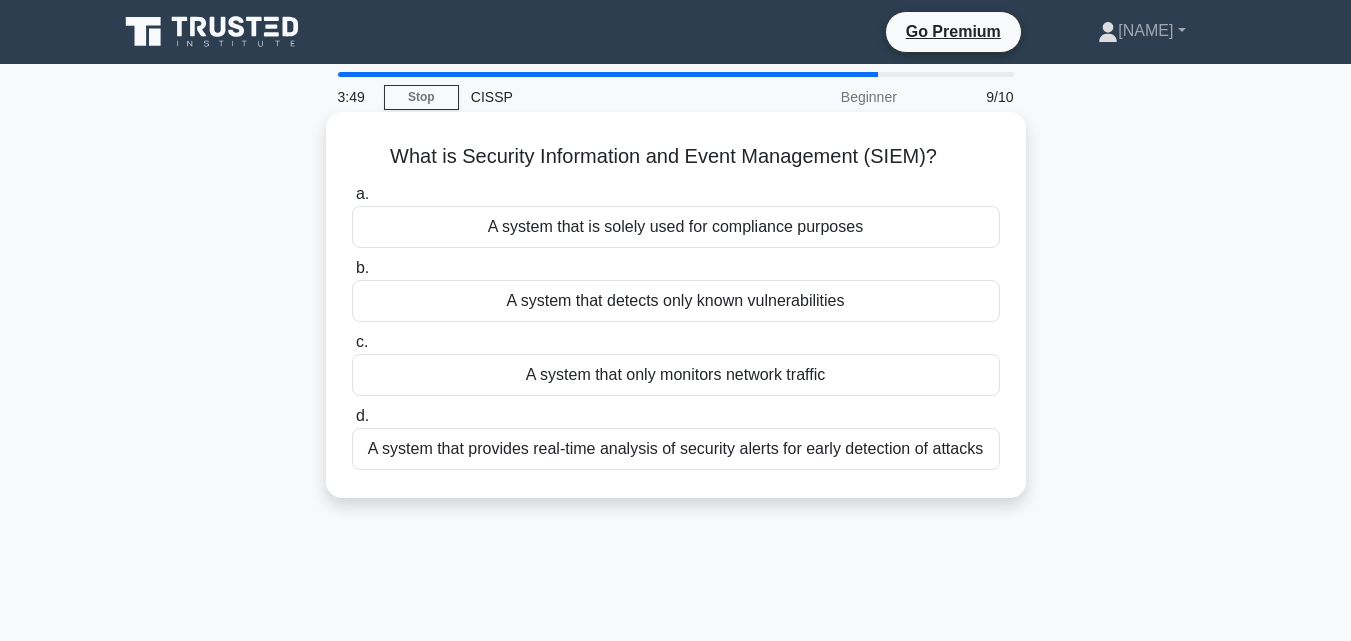 click on "A system that detects only known vulnerabilities" at bounding box center (676, 301) 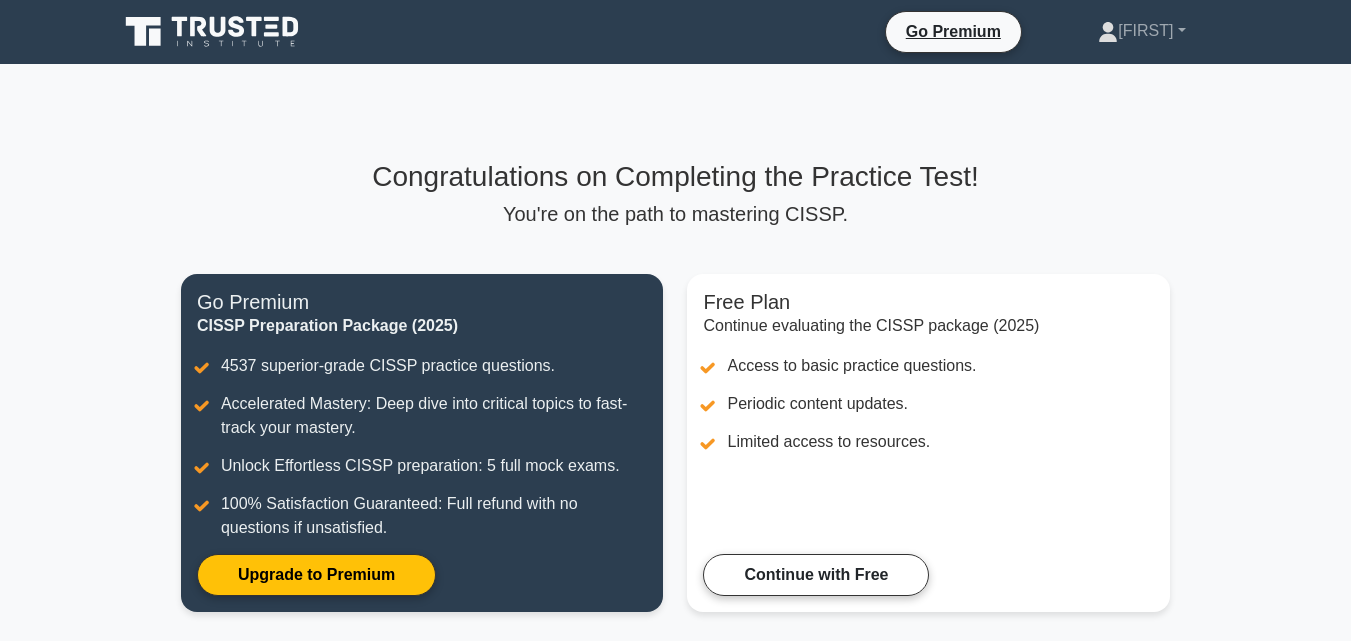 scroll, scrollTop: 0, scrollLeft: 0, axis: both 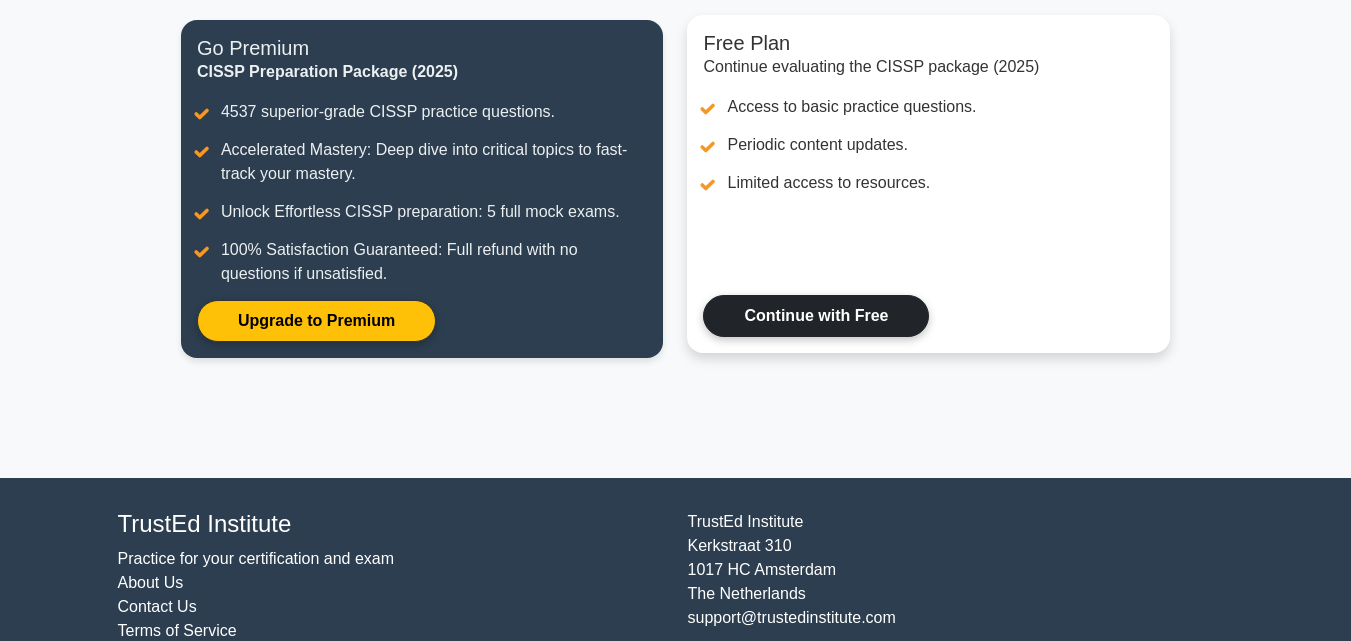 click on "Continue with Free" at bounding box center [816, 316] 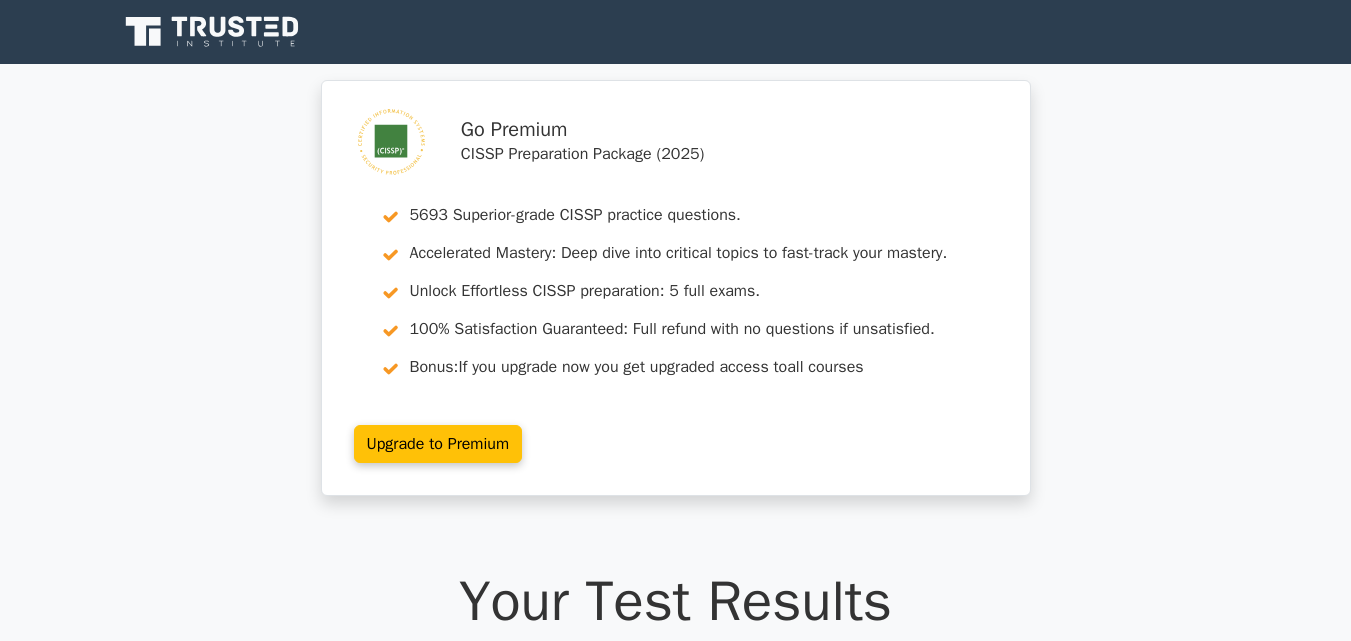 scroll, scrollTop: 0, scrollLeft: 0, axis: both 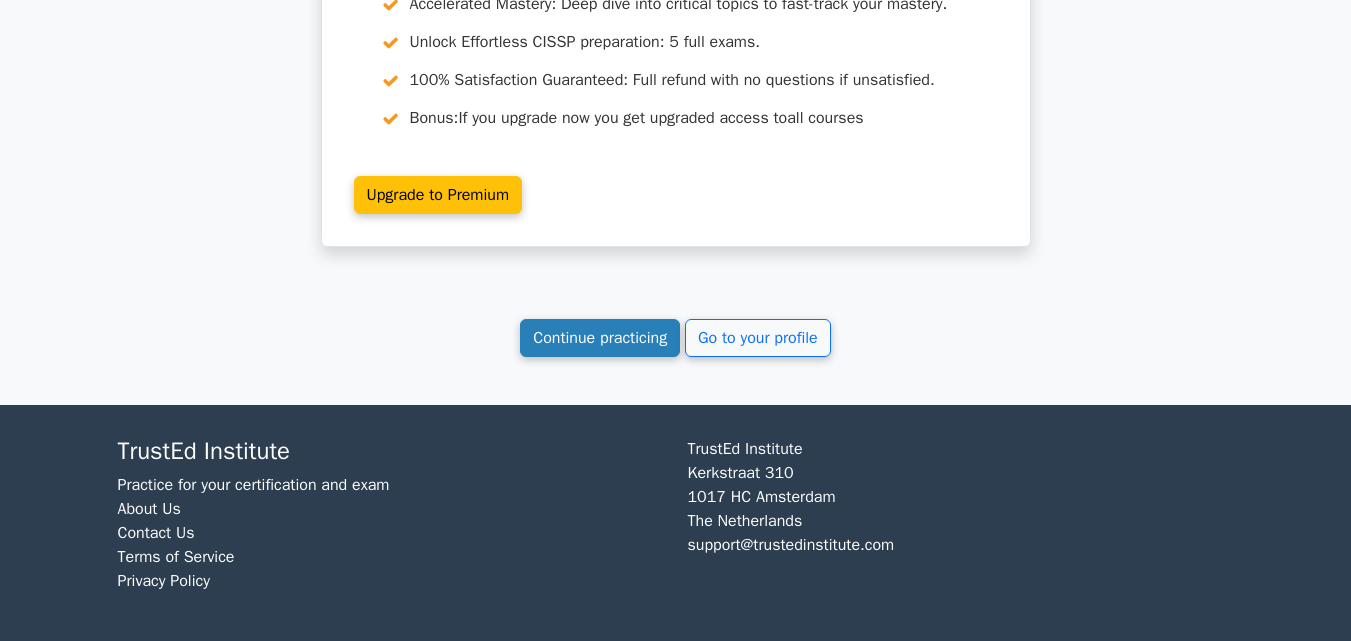 click on "Continue practicing" at bounding box center [600, 338] 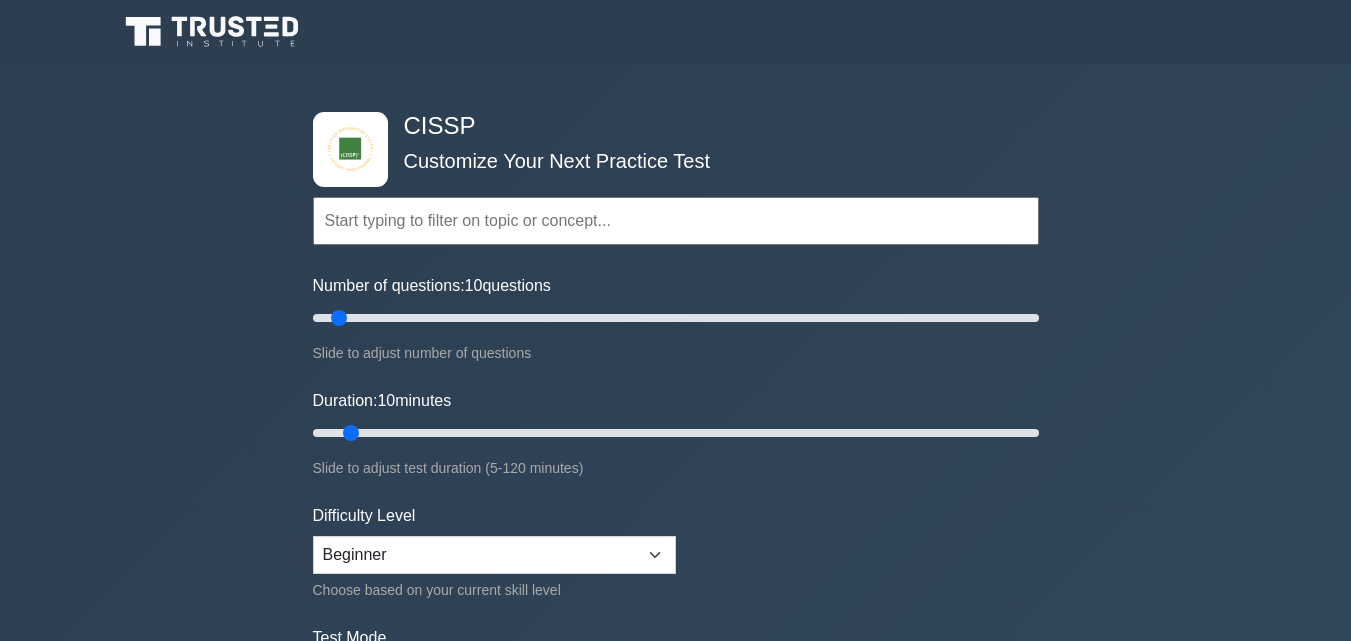 scroll, scrollTop: 0, scrollLeft: 0, axis: both 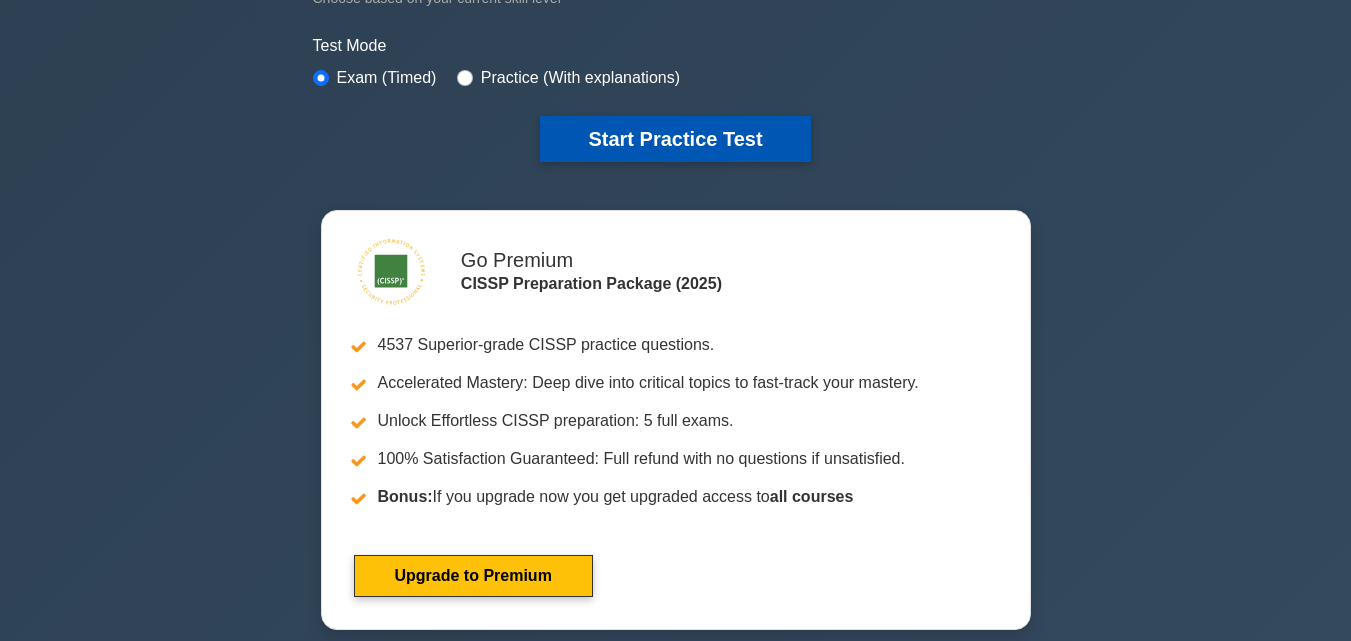 click on "Start Practice Test" at bounding box center [675, 139] 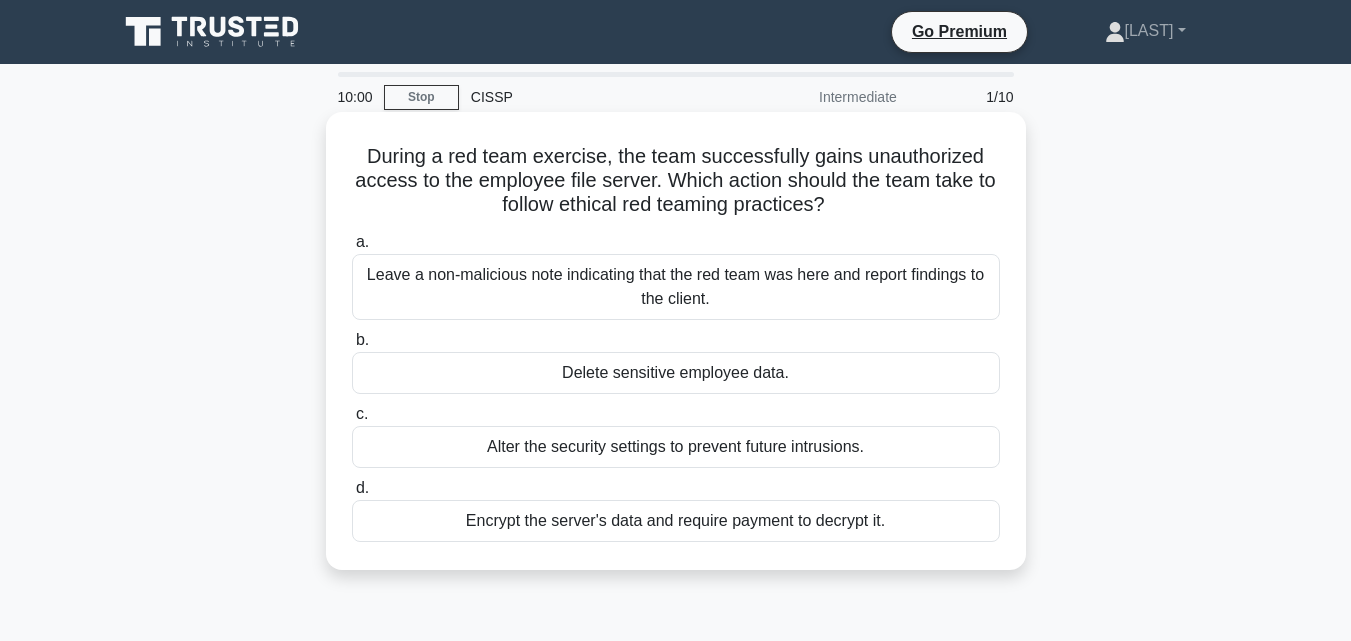 scroll, scrollTop: 0, scrollLeft: 0, axis: both 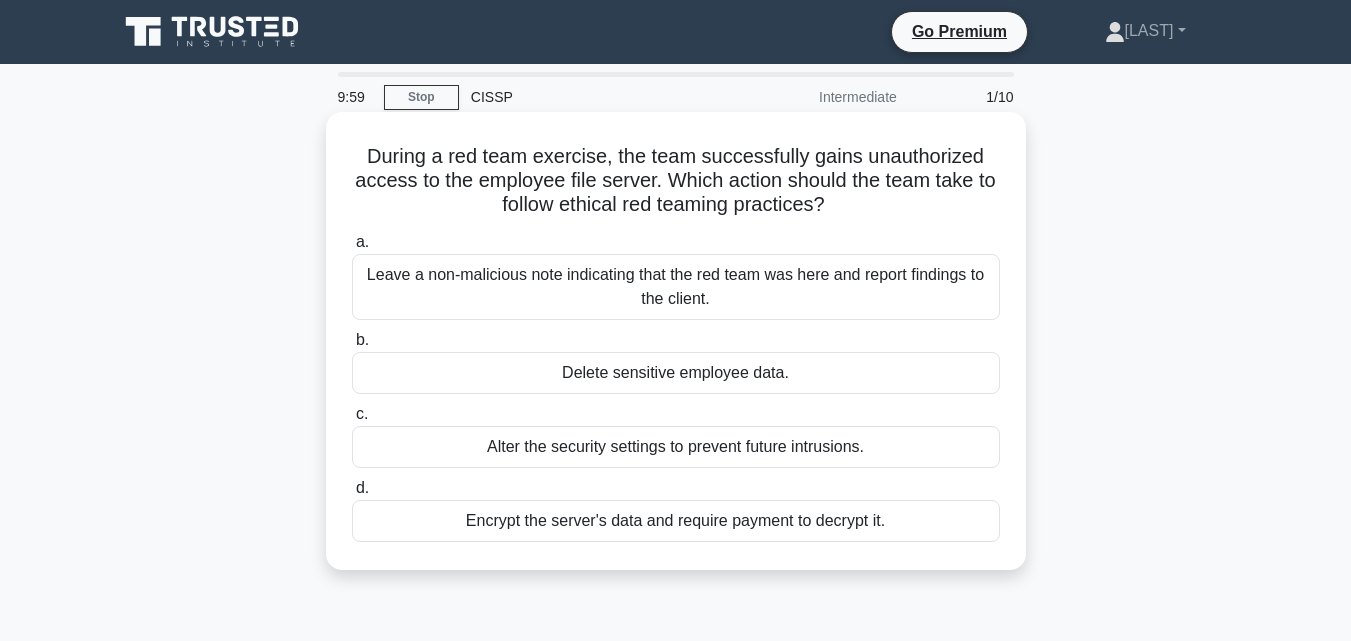 click on "Leave a non-malicious note indicating that the red team was here and report findings to the client." at bounding box center (676, 287) 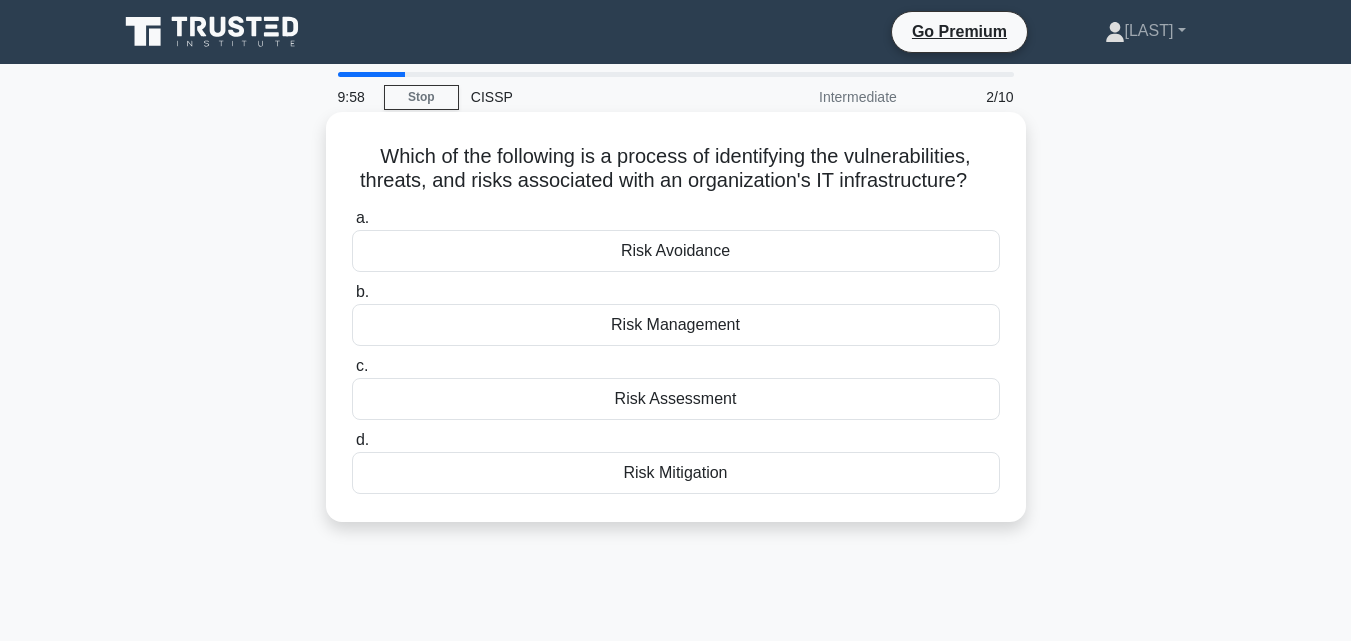 click on "Risk Assessment" at bounding box center (676, 399) 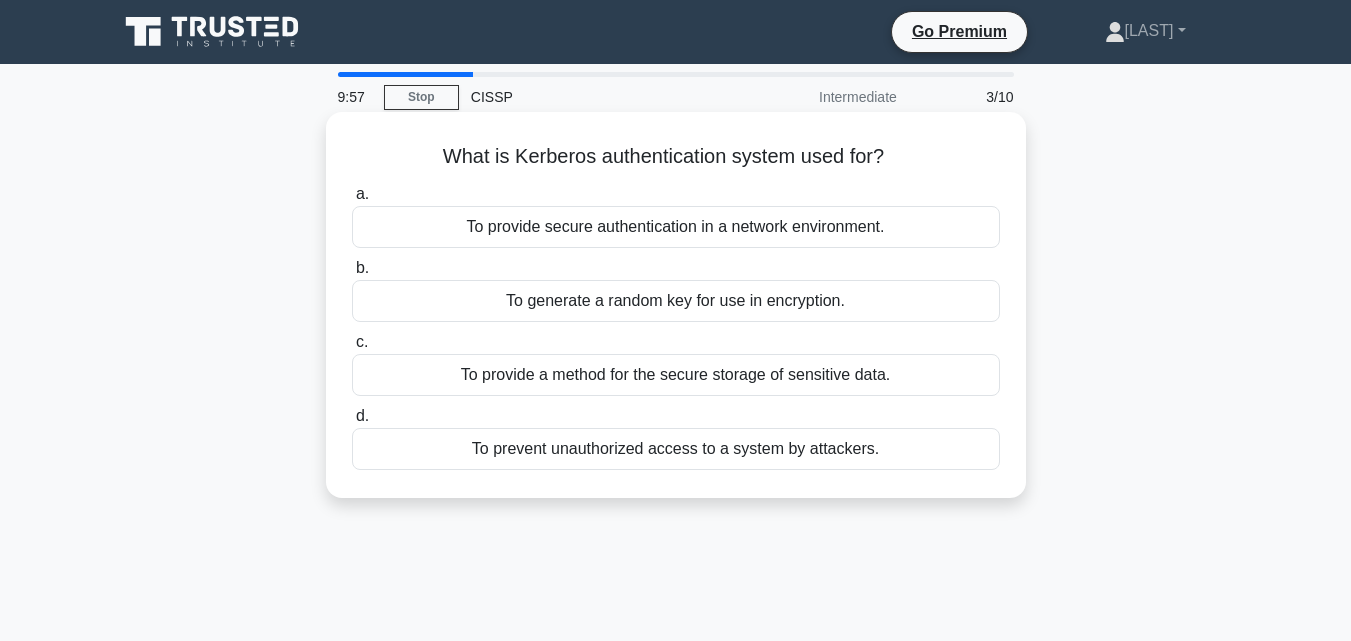 click on "To generate a random key for use in encryption." at bounding box center [676, 301] 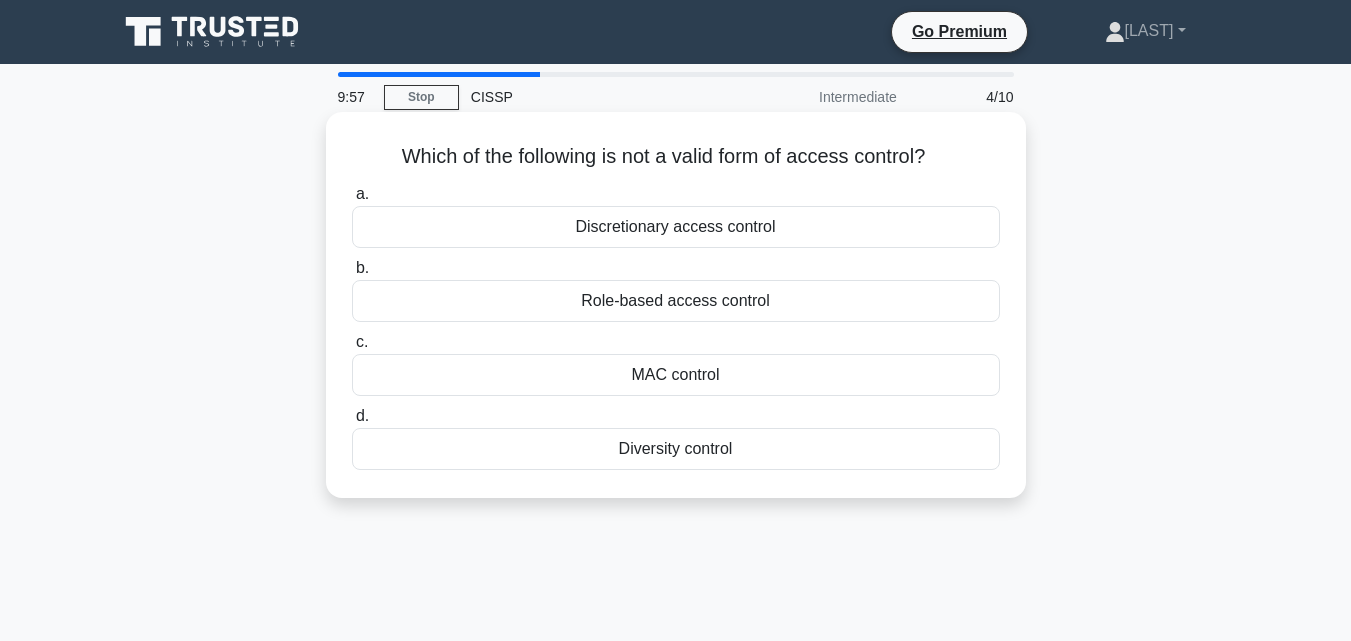 click on "MAC control" at bounding box center (676, 375) 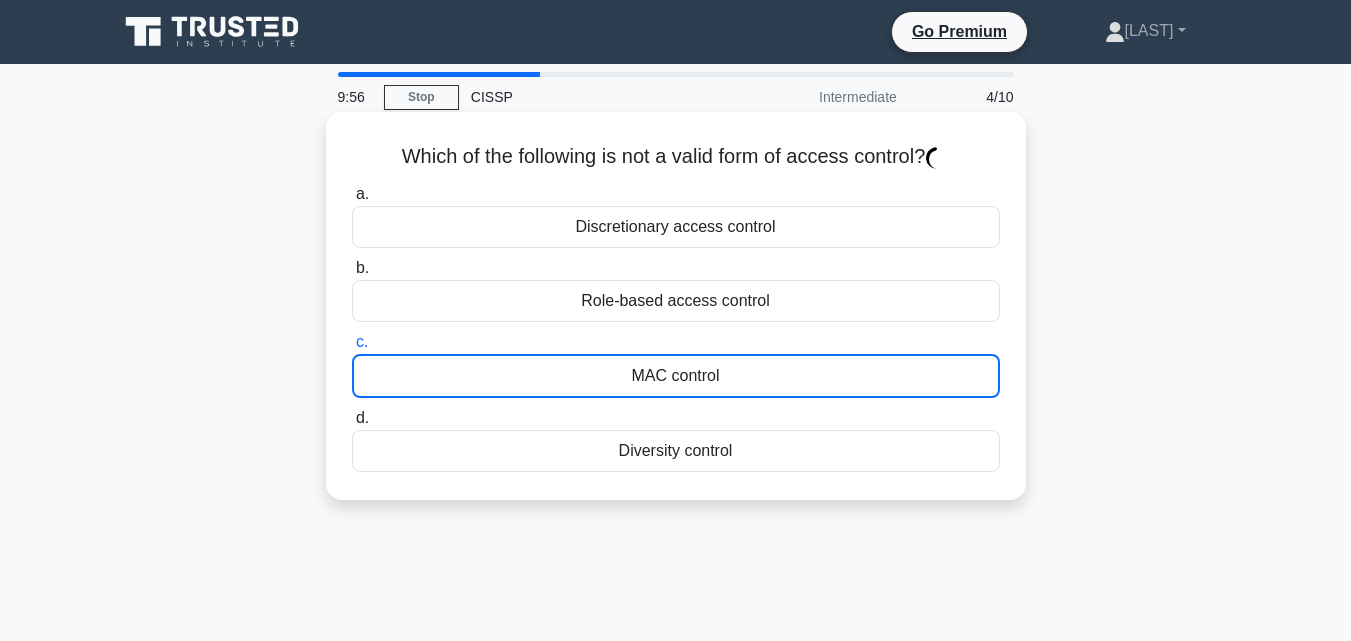click on "Diversity control" at bounding box center (676, 451) 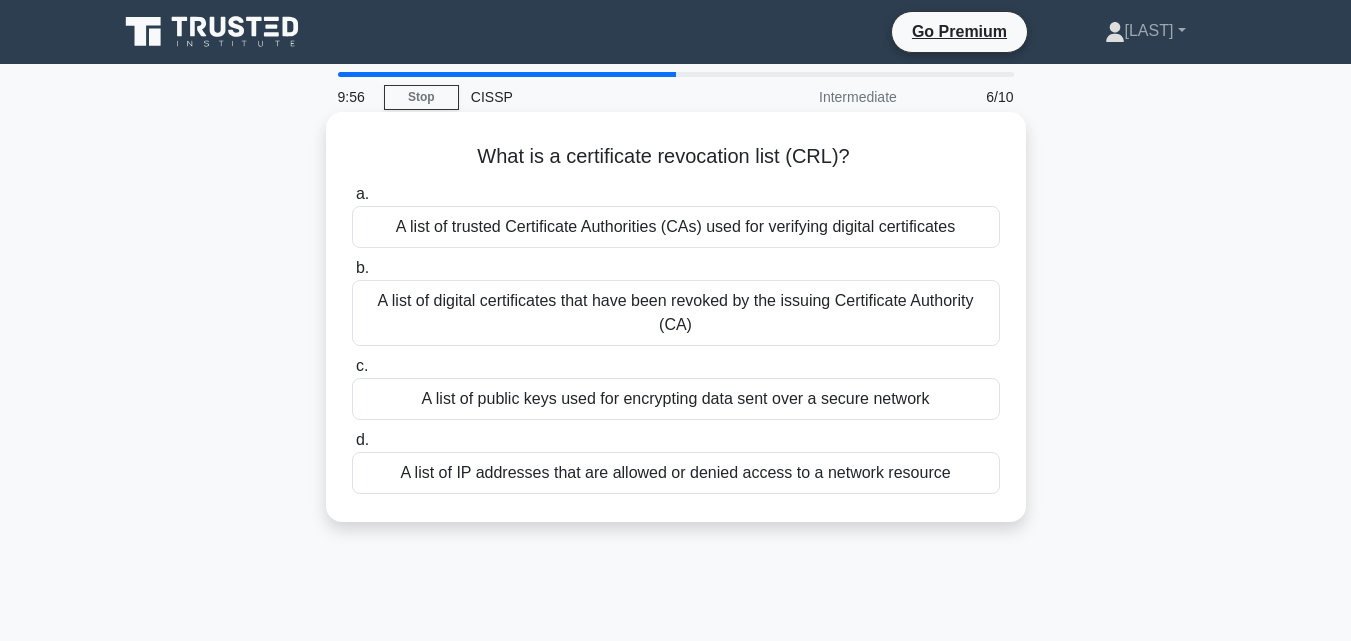 click on "A list of trusted Certificate Authorities (CAs) used for verifying digital certificates" at bounding box center (676, 227) 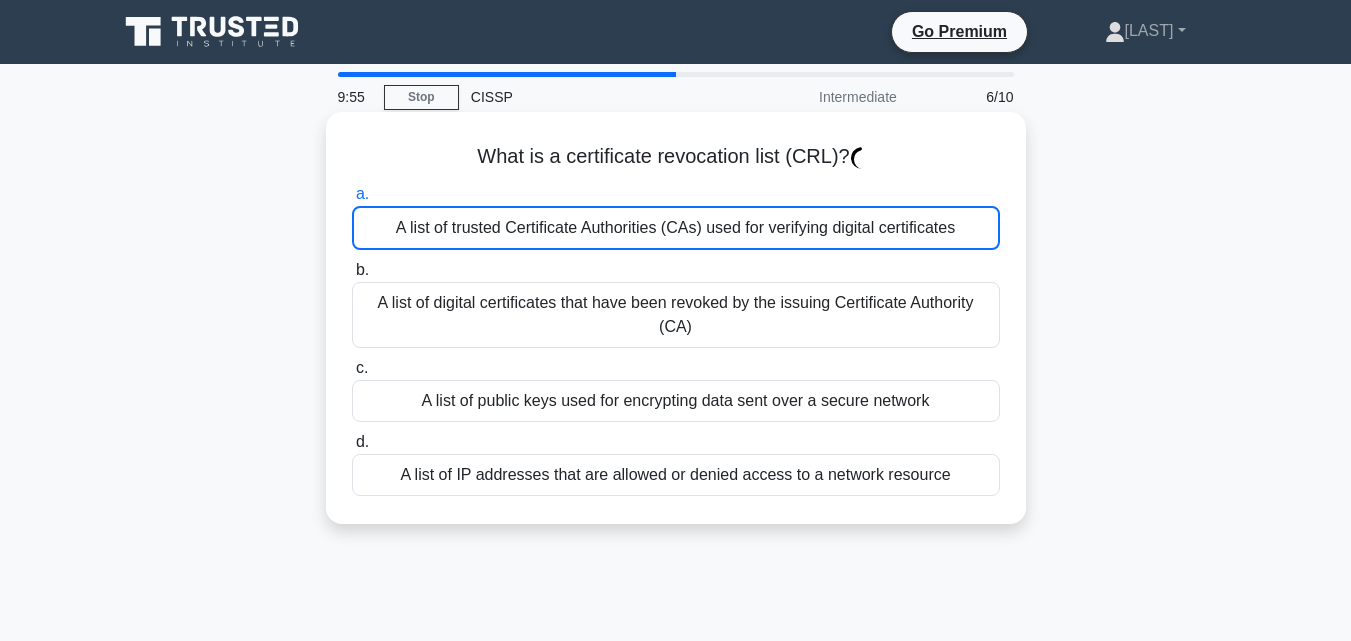 click on "A list of digital certificates that have been revoked by the issuing Certificate Authority (CA)" at bounding box center (676, 315) 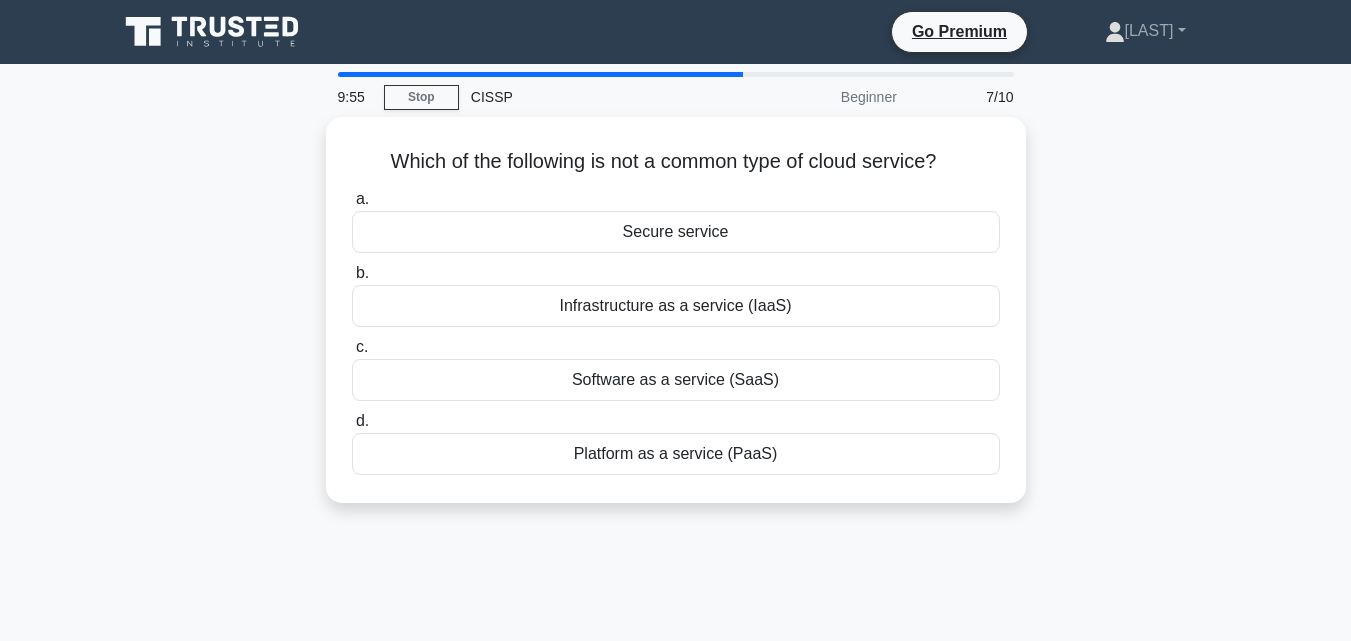 click on "c.
Software as a service (SaaS)" at bounding box center [676, 368] 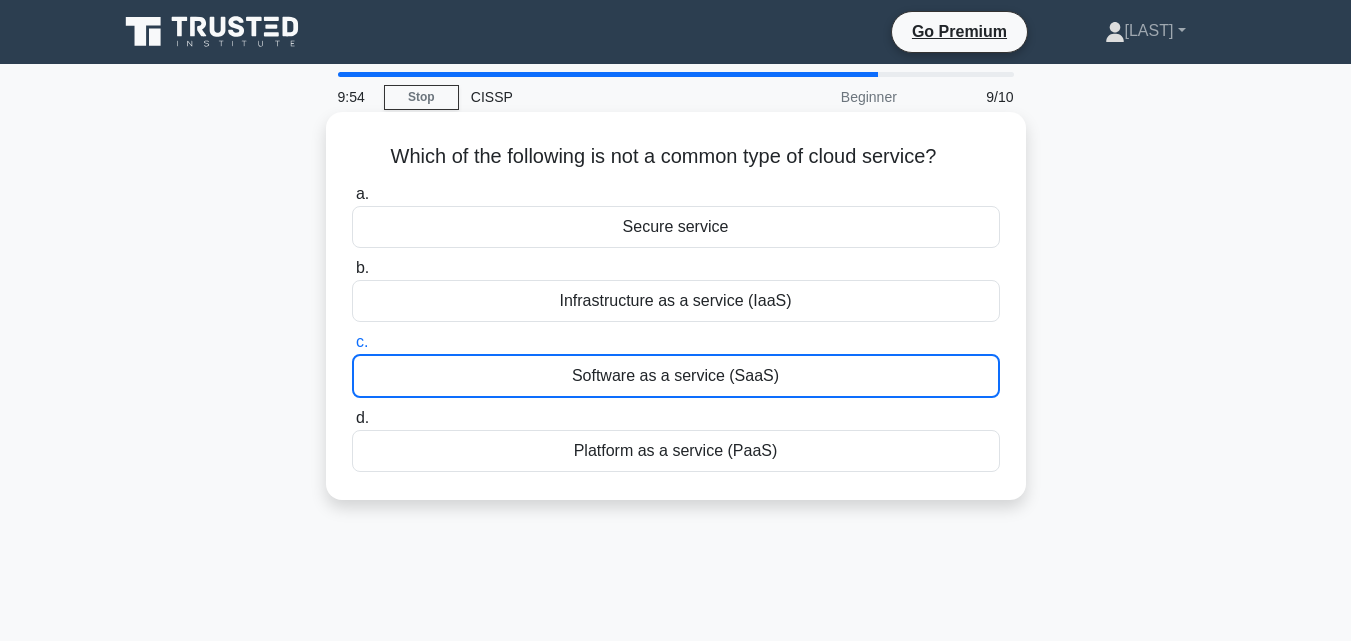 click on "d.
Platform as a service (PaaS)" at bounding box center [676, 439] 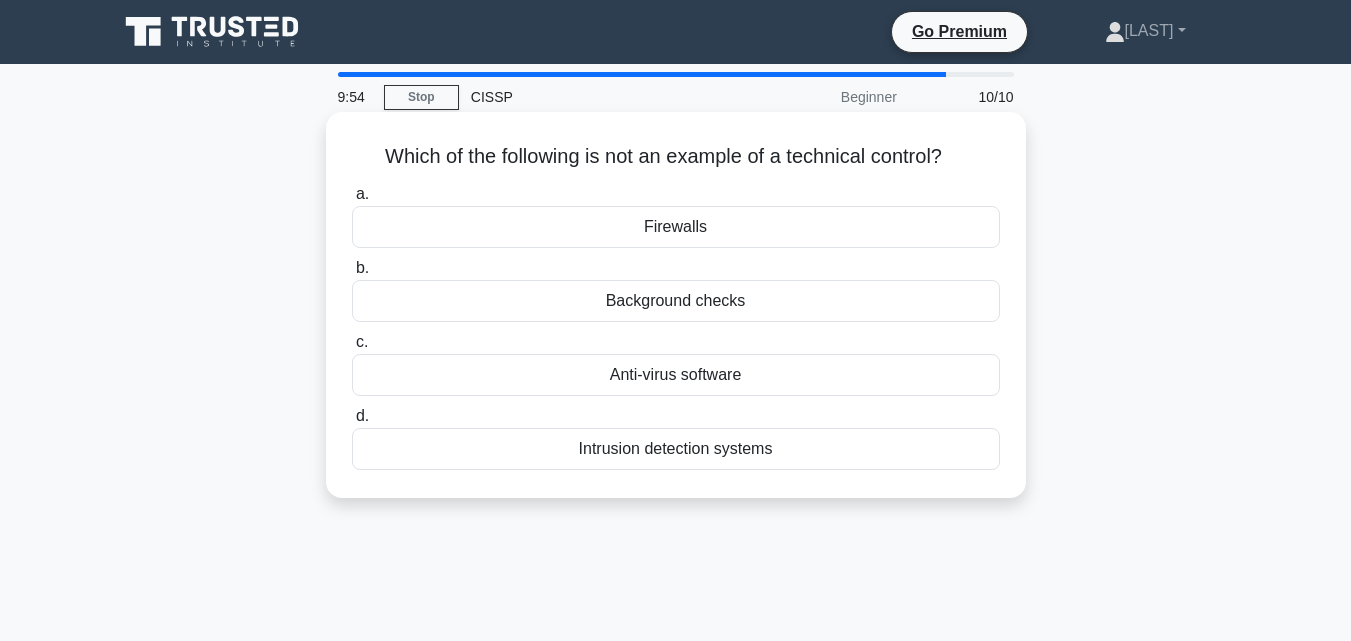 click on "Background checks" at bounding box center (676, 301) 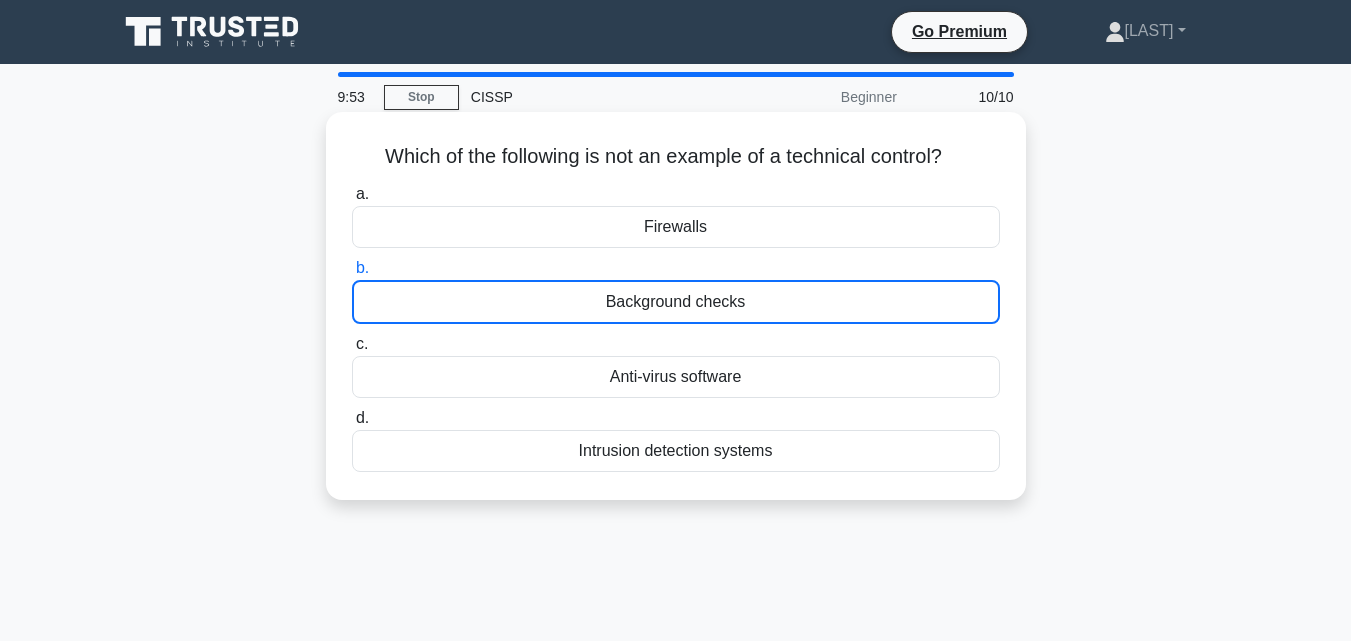 click on "Firewalls" at bounding box center (676, 227) 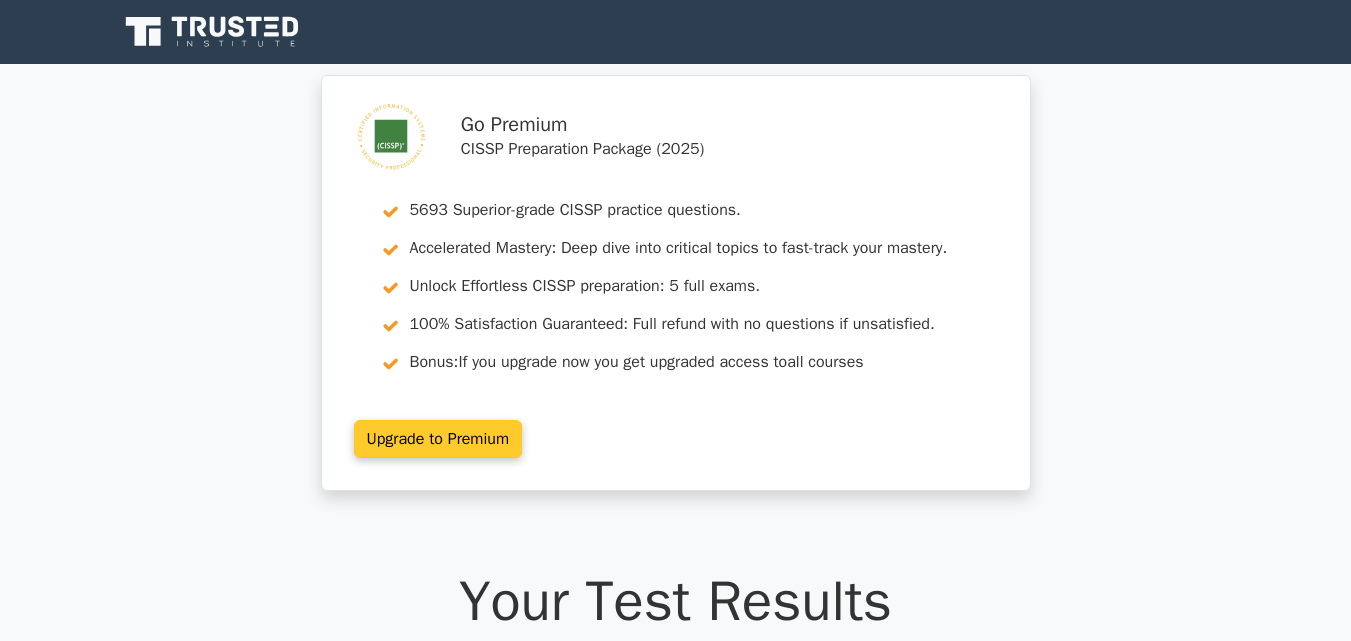 scroll, scrollTop: 0, scrollLeft: 0, axis: both 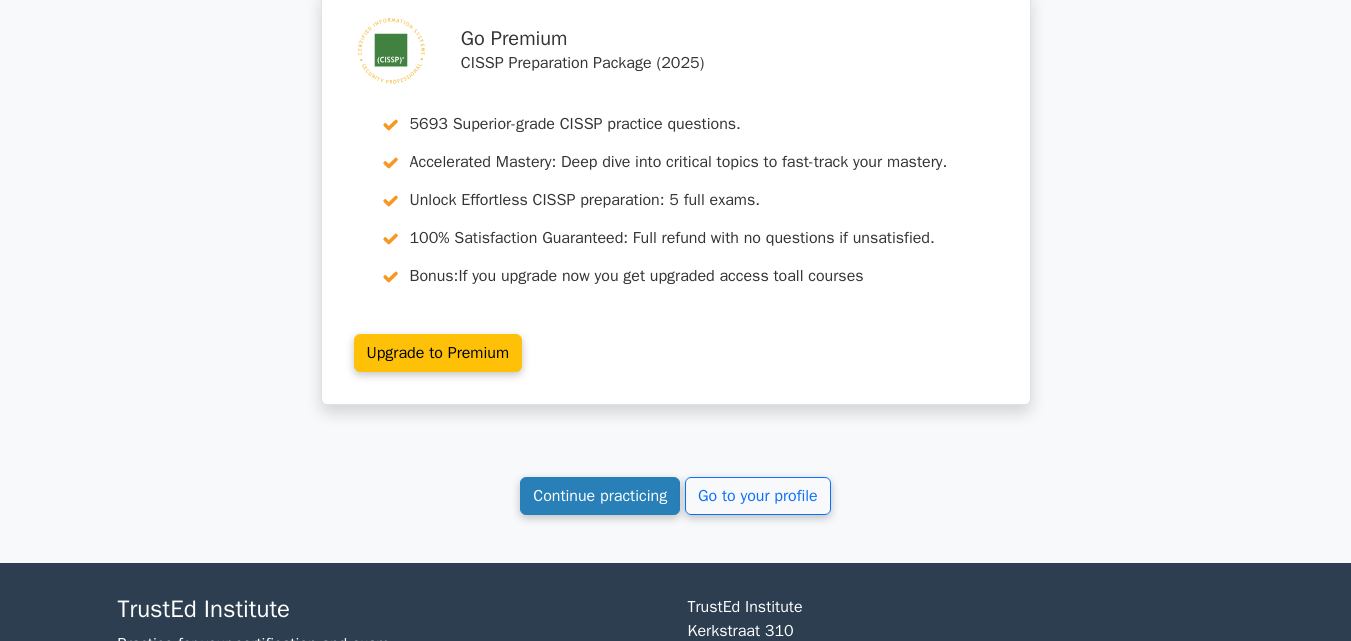 click on "Continue practicing" at bounding box center [600, 496] 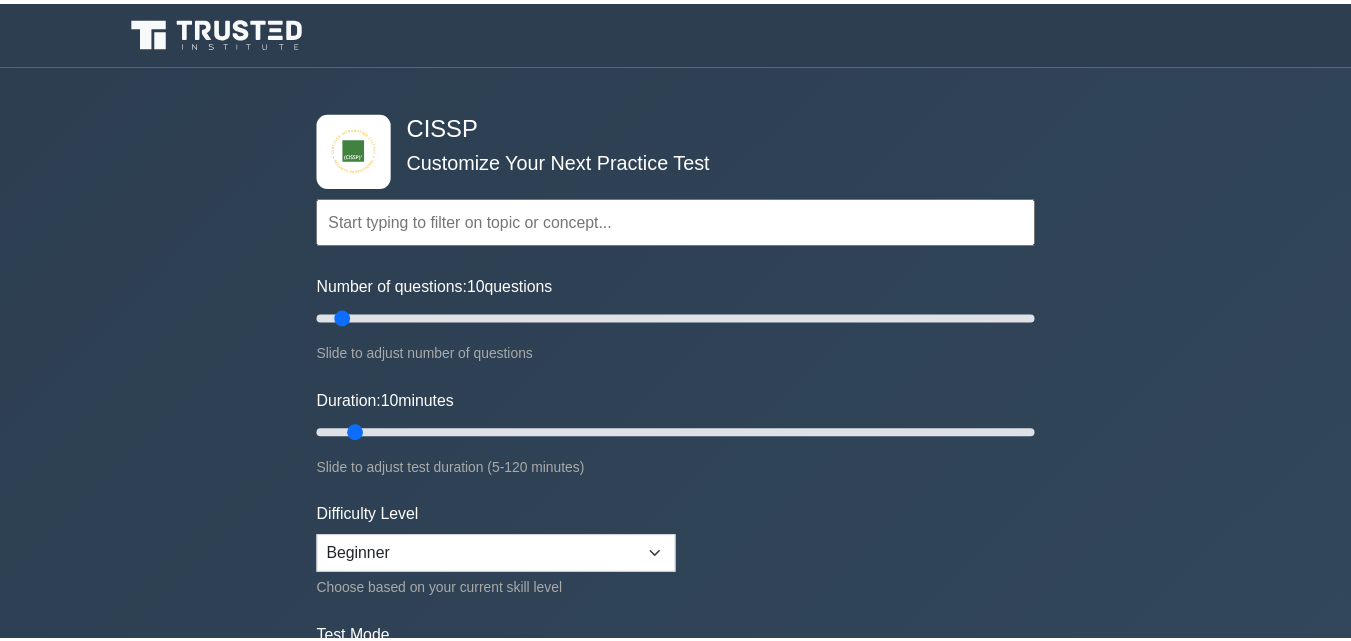 scroll, scrollTop: 0, scrollLeft: 0, axis: both 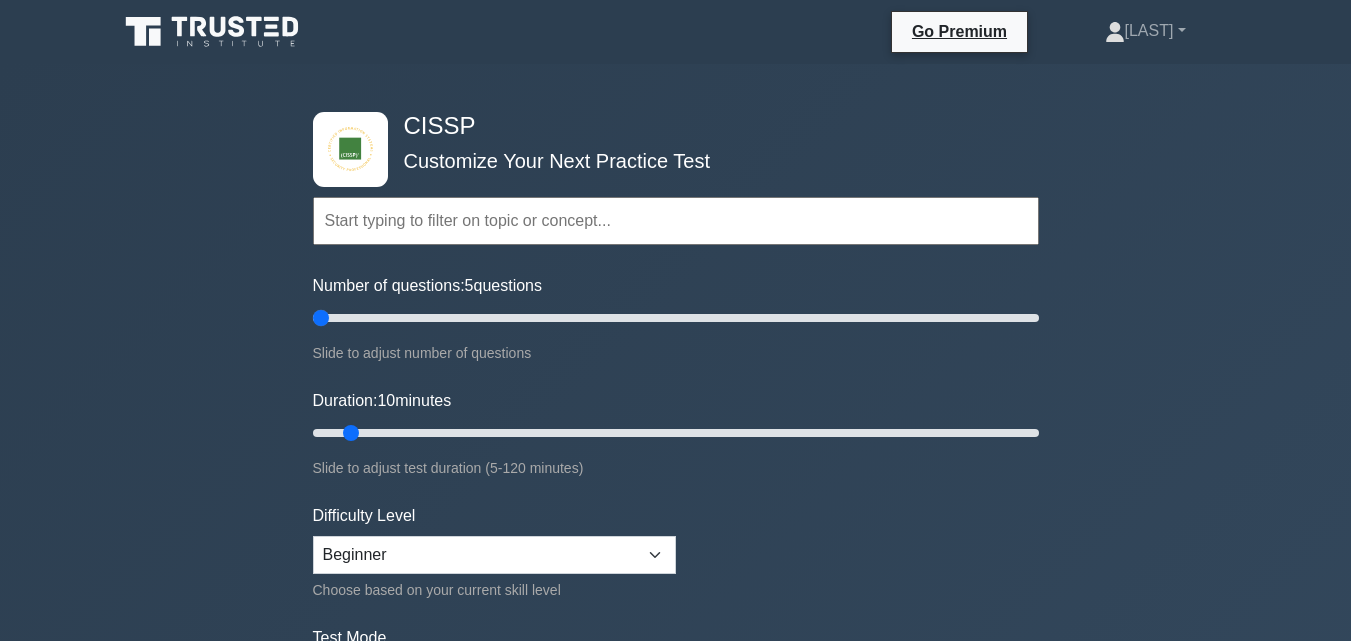 drag, startPoint x: 342, startPoint y: 313, endPoint x: 216, endPoint y: 311, distance: 126.01587 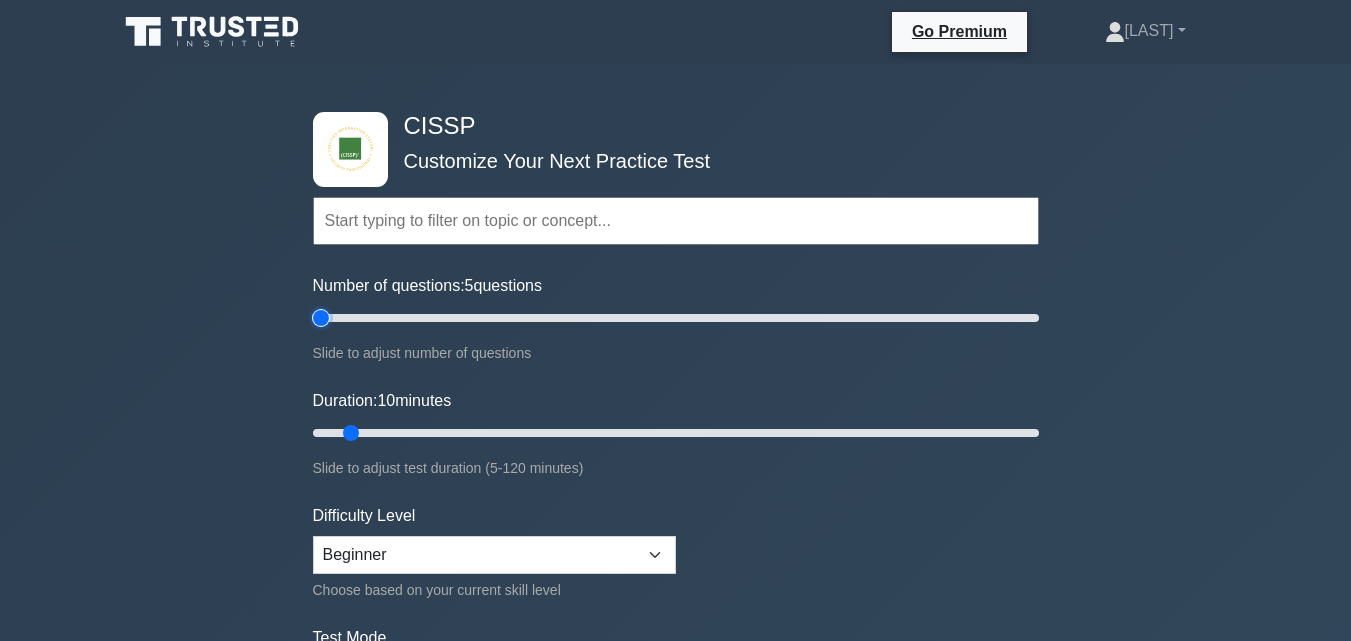 type on "5" 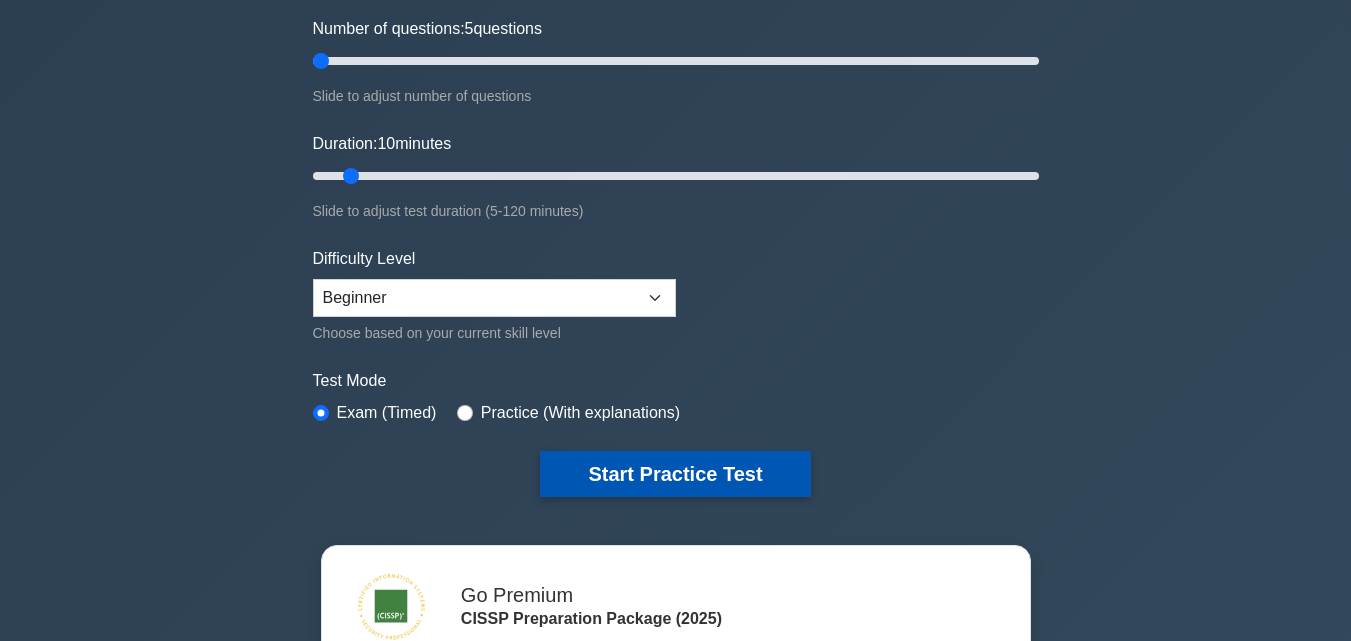 click on "Start Practice Test" at bounding box center [675, 474] 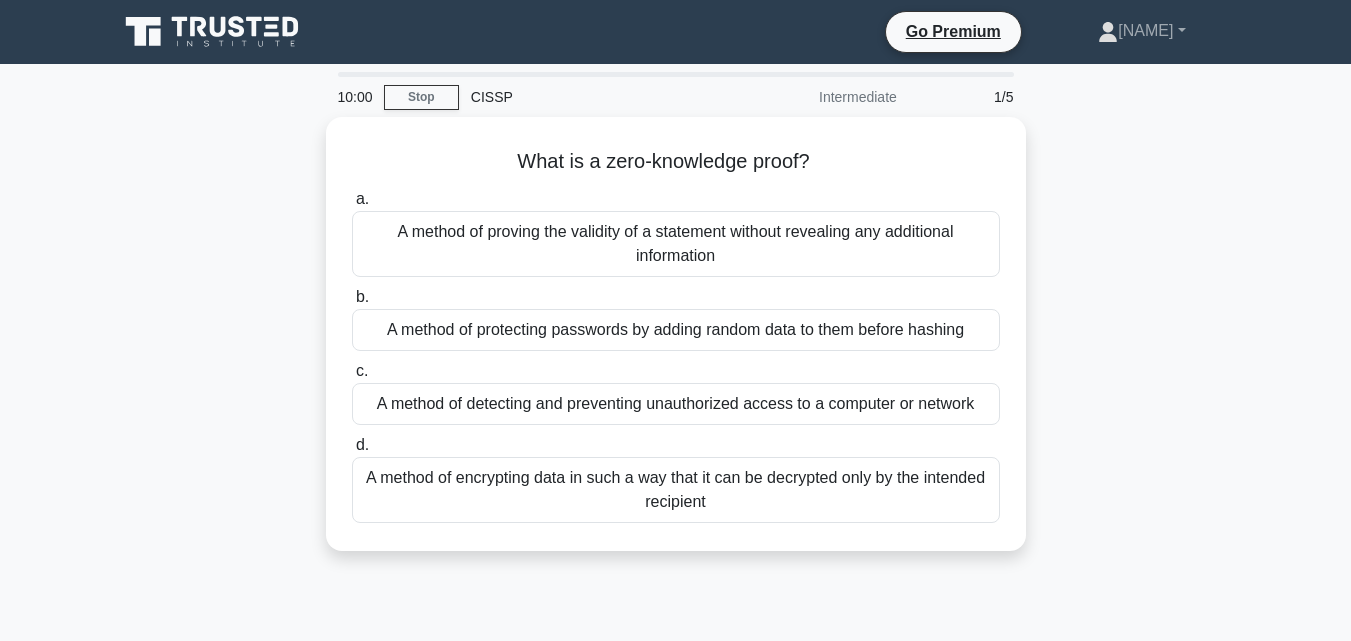 scroll, scrollTop: 0, scrollLeft: 0, axis: both 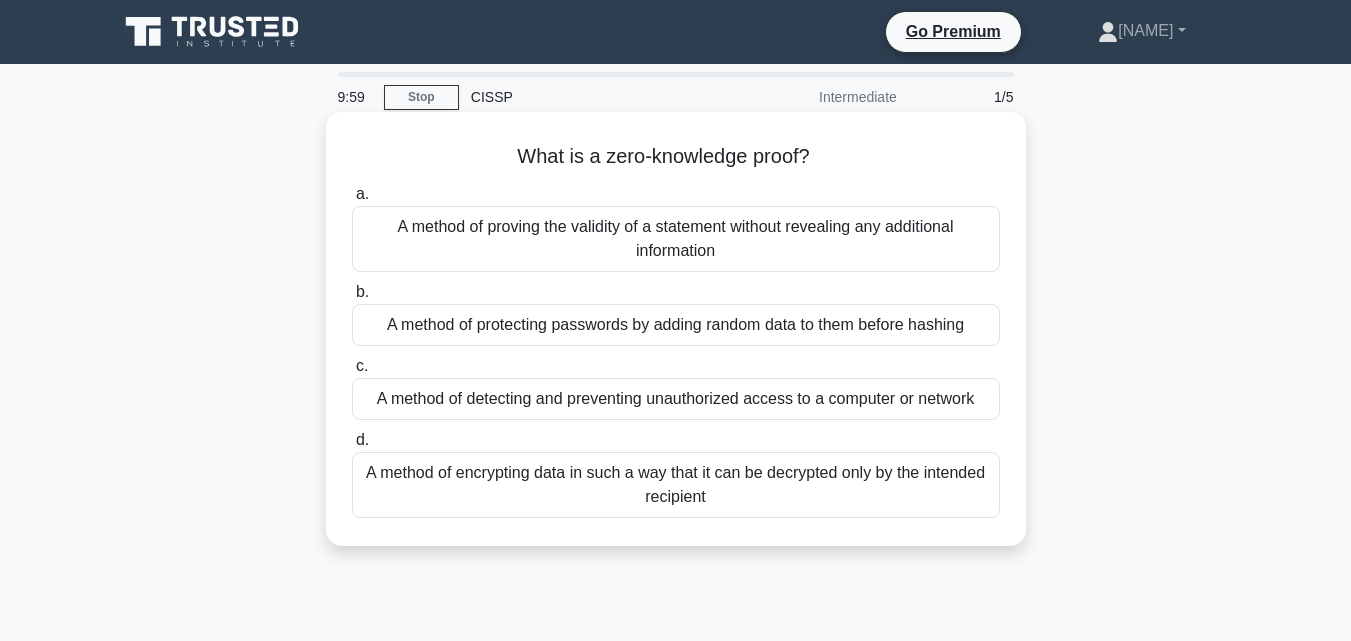click on "a.
A method of proving the validity of a statement without revealing any additional information
b.
A method of protecting passwords by adding random data to them before hashing
c. d." at bounding box center (676, 350) 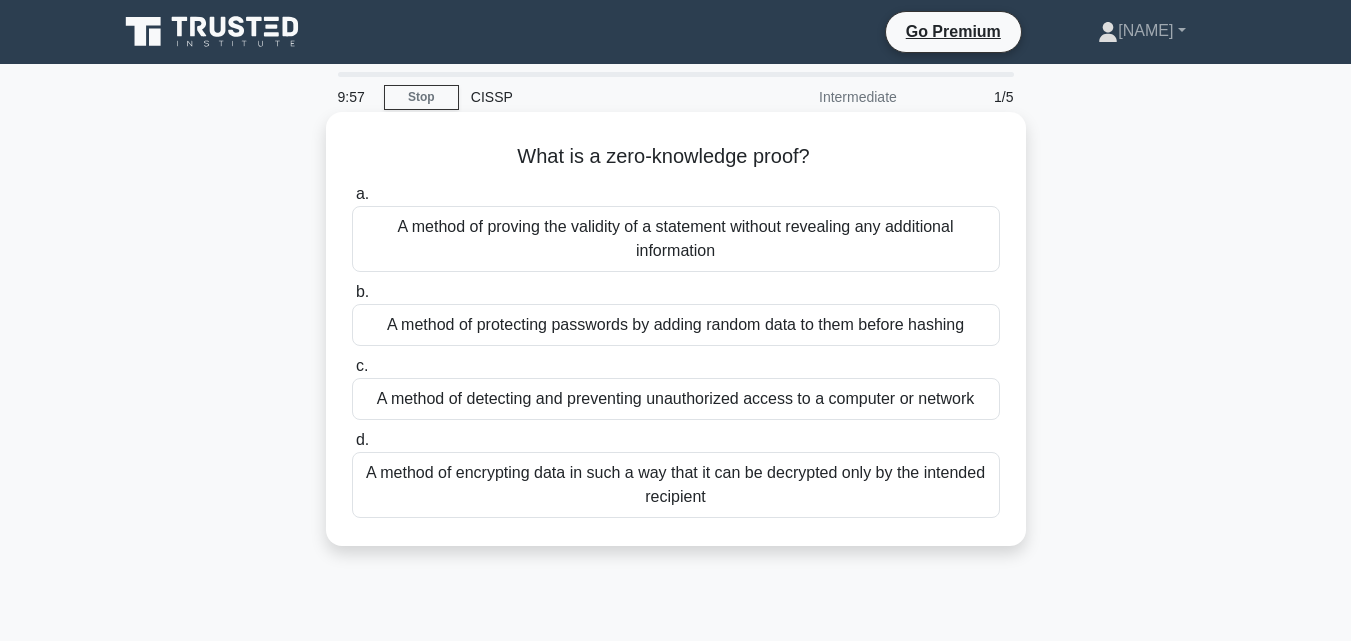 click on "a.
A method of proving the validity of a statement without revealing any additional information" at bounding box center [676, 227] 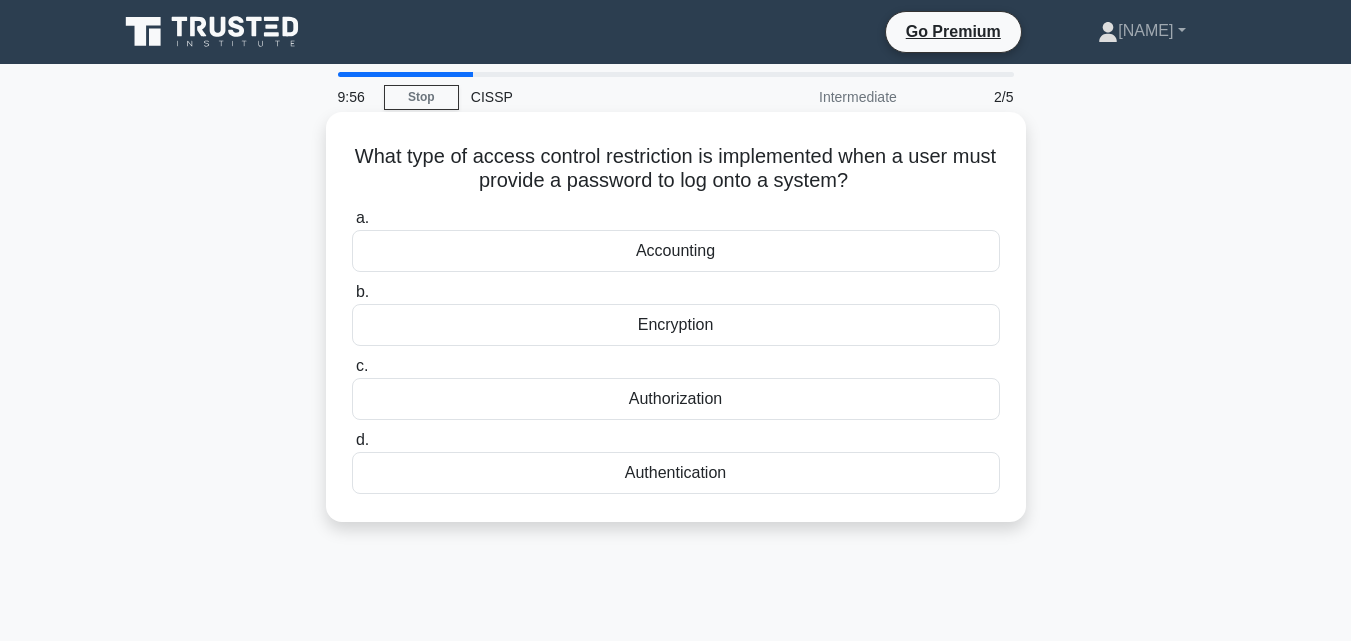 click on "Authorization" at bounding box center [676, 399] 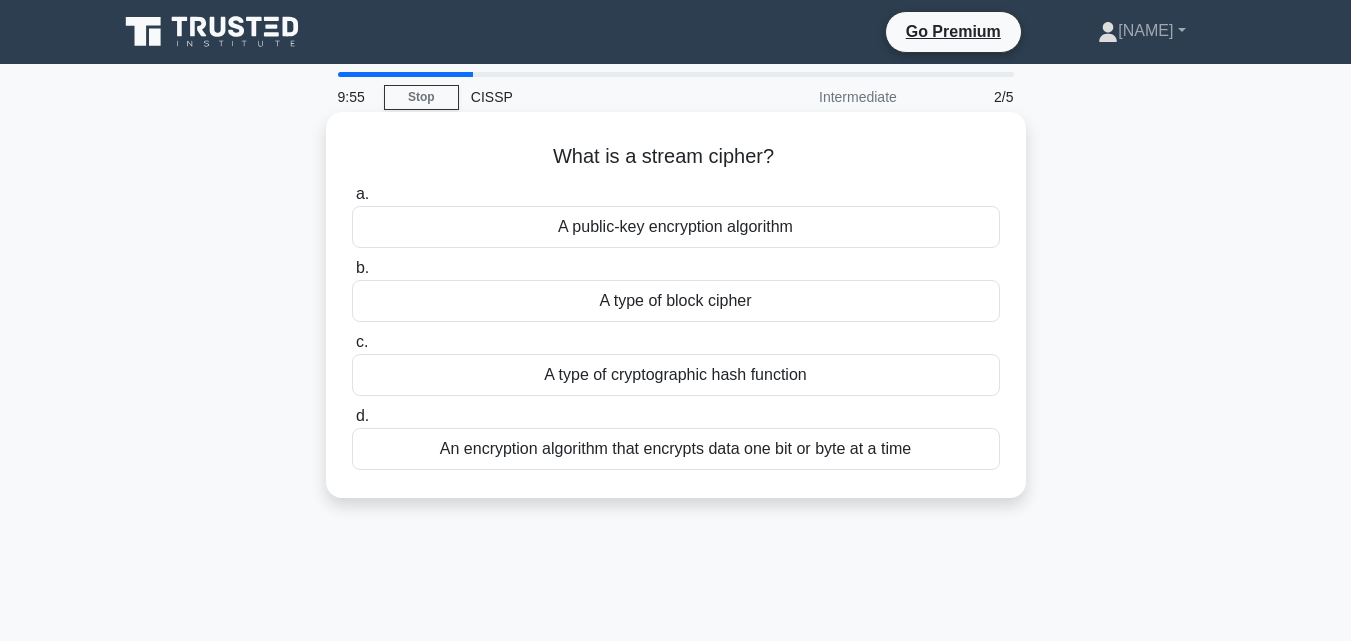 click on "d.
An encryption algorithm that encrypts data one bit or byte at a time" at bounding box center (676, 437) 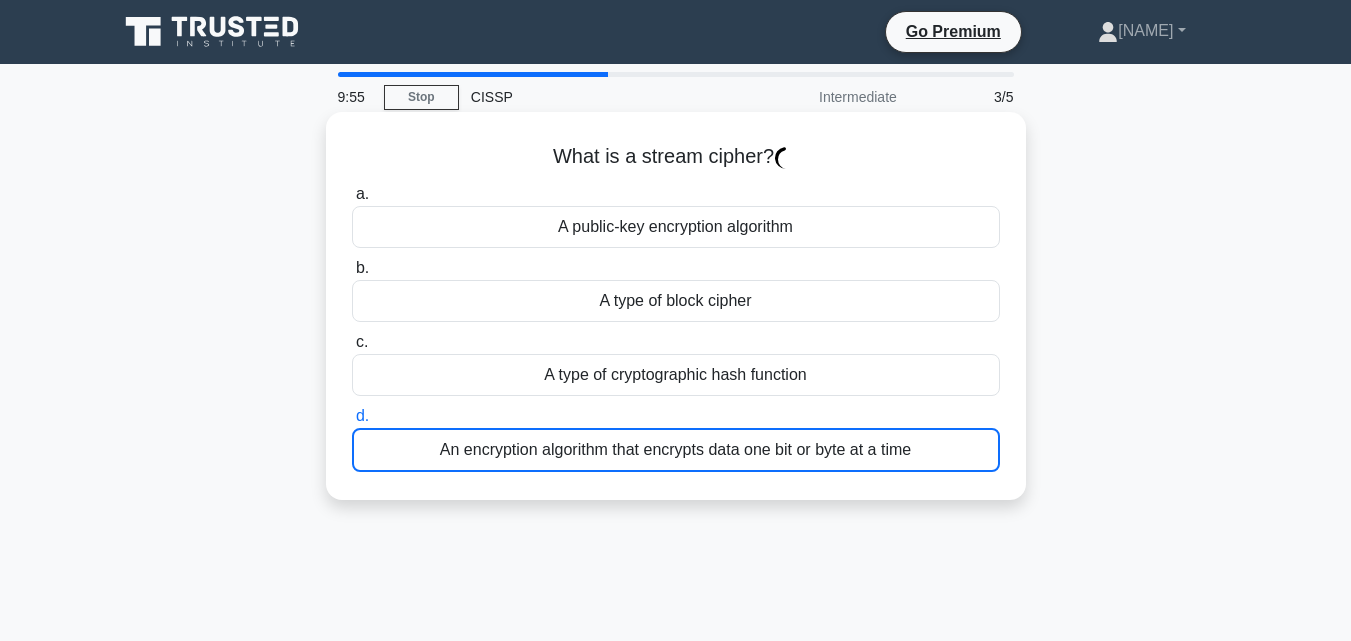 click on "a.
A public-key encryption algorithm
b.
A type of block cipher
c. d." at bounding box center [676, 327] 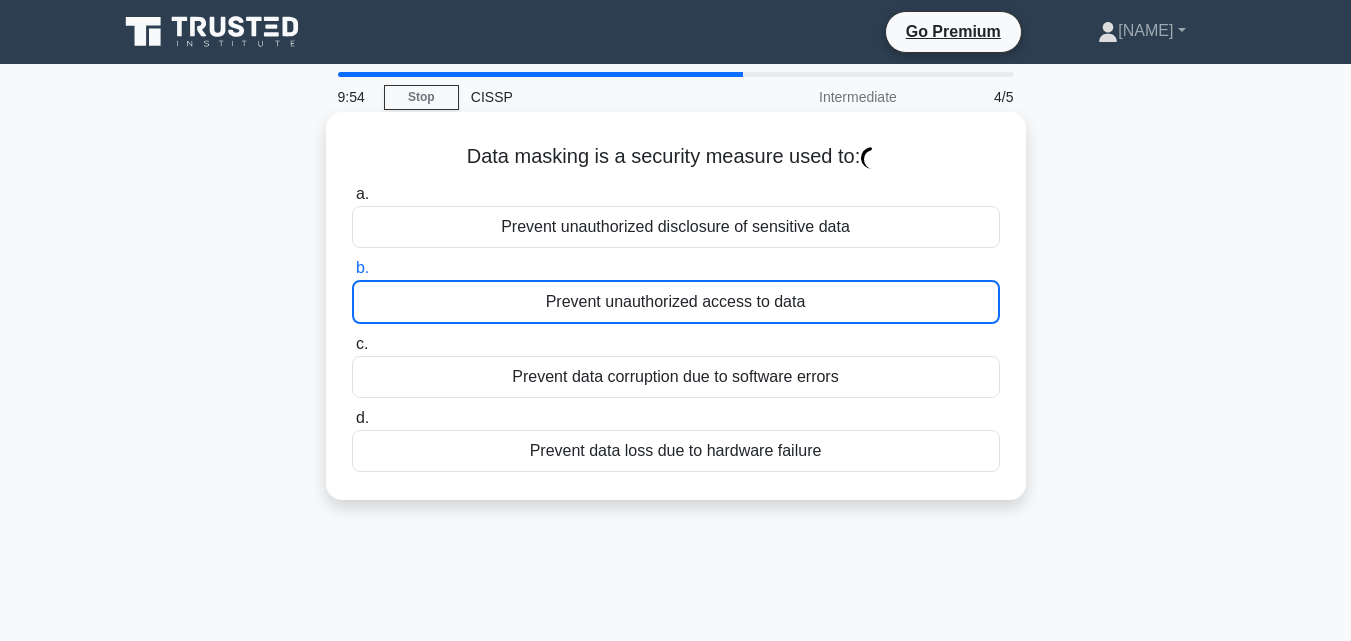 click on "Prevent unauthorized disclosure of sensitive data" at bounding box center (676, 227) 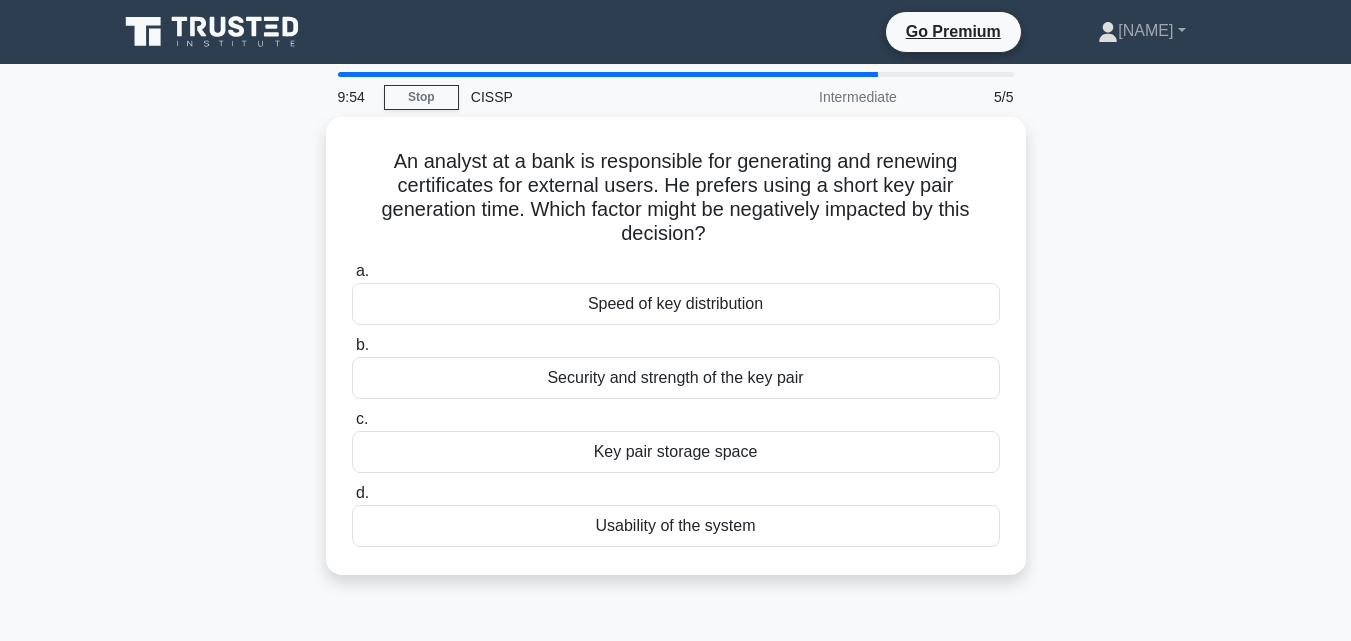 click on "An analyst at a bank is responsible for generating and renewing certificates for external users. He prefers using a short key pair generation time. Which factor might be negatively impacted by this decision?
.spinner_0XTQ{transform-origin:center;animation:spinner_y6GP .75s linear infinite}@keyframes spinner_y6GP{100%{transform:rotate(360deg)}}" at bounding box center (676, 198) 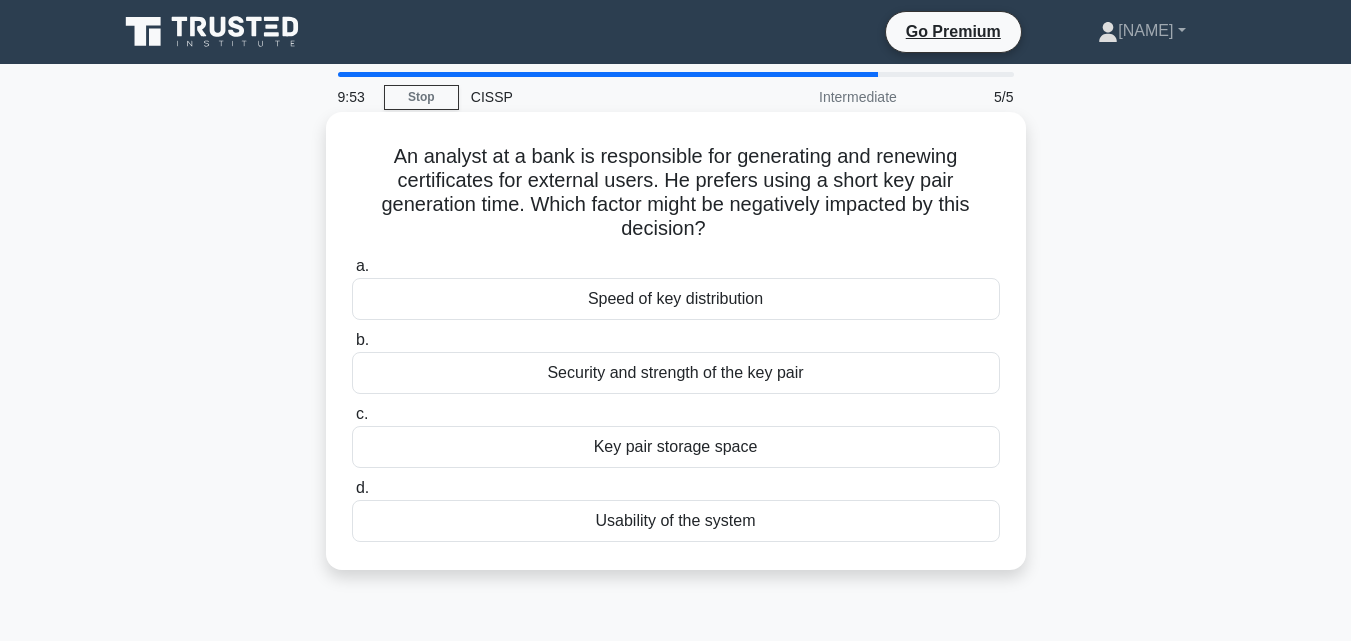 click on "An analyst at a bank is responsible for generating and renewing certificates for external users. He prefers using a short key pair generation time. Which factor might be negatively impacted by this decision?
.spinner_0XTQ{transform-origin:center;animation:spinner_y6GP .75s linear infinite}@keyframes spinner_y6GP{100%{transform:rotate(360deg)}}" at bounding box center [676, 193] 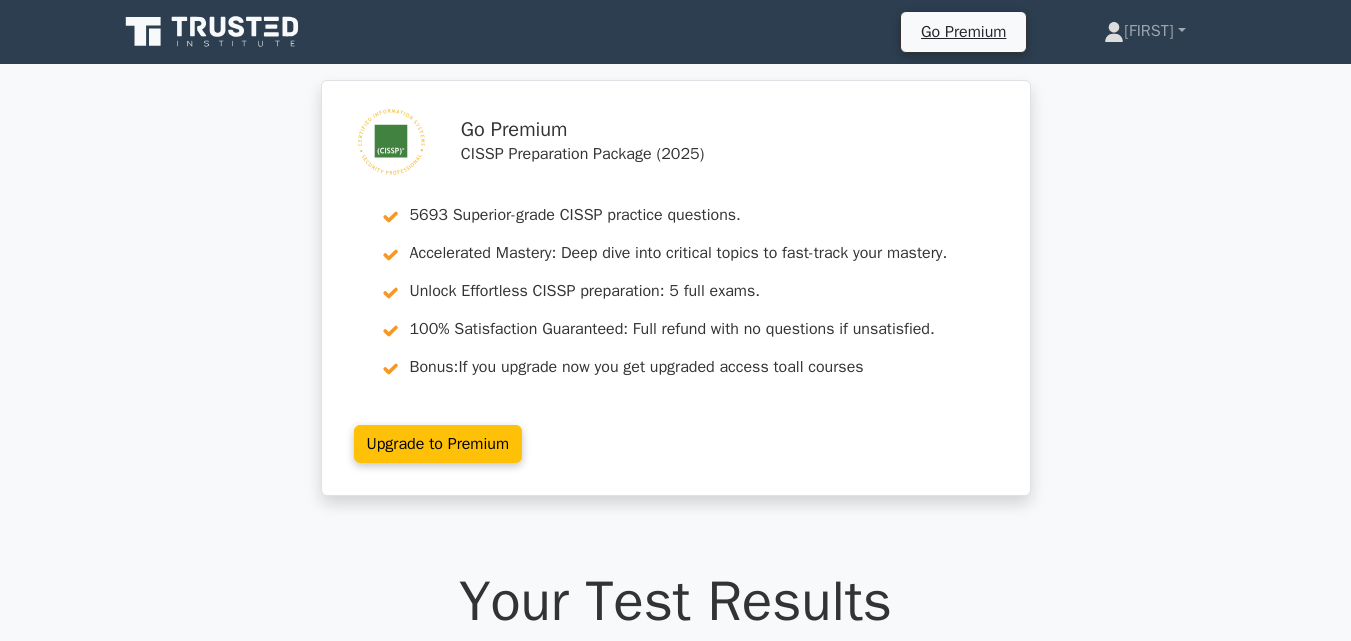 scroll, scrollTop: 0, scrollLeft: 0, axis: both 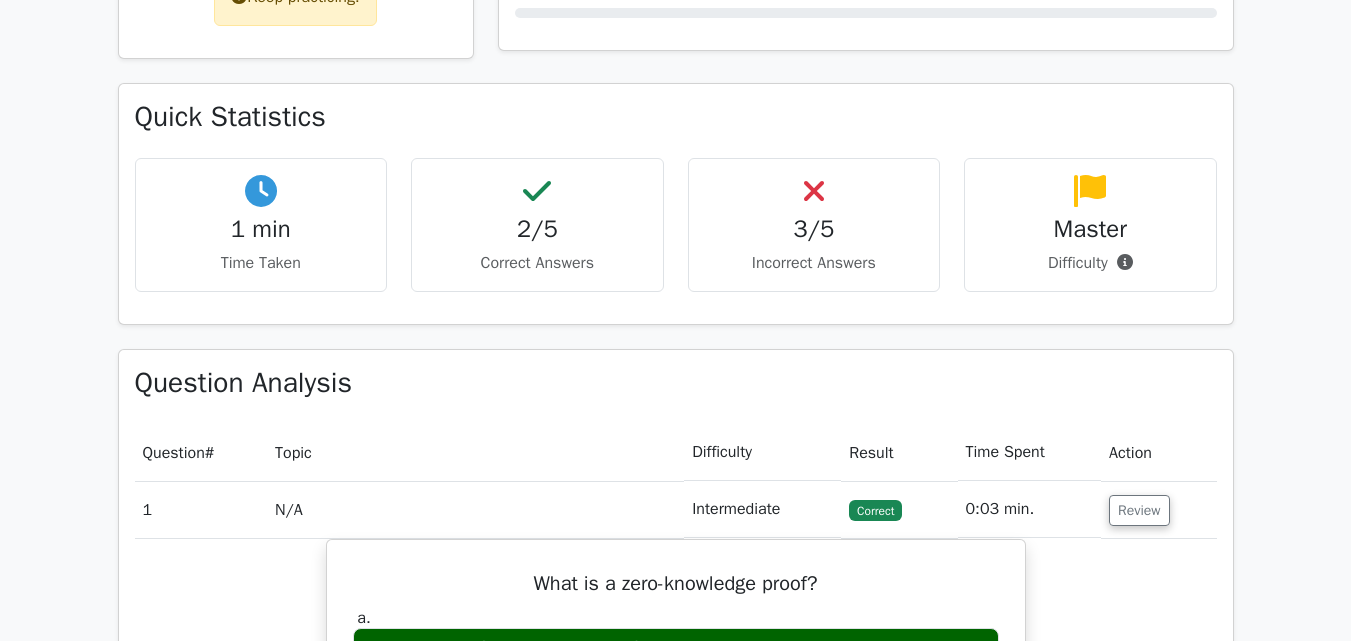 drag, startPoint x: 1365, startPoint y: 61, endPoint x: 1365, endPoint y: 241, distance: 180 